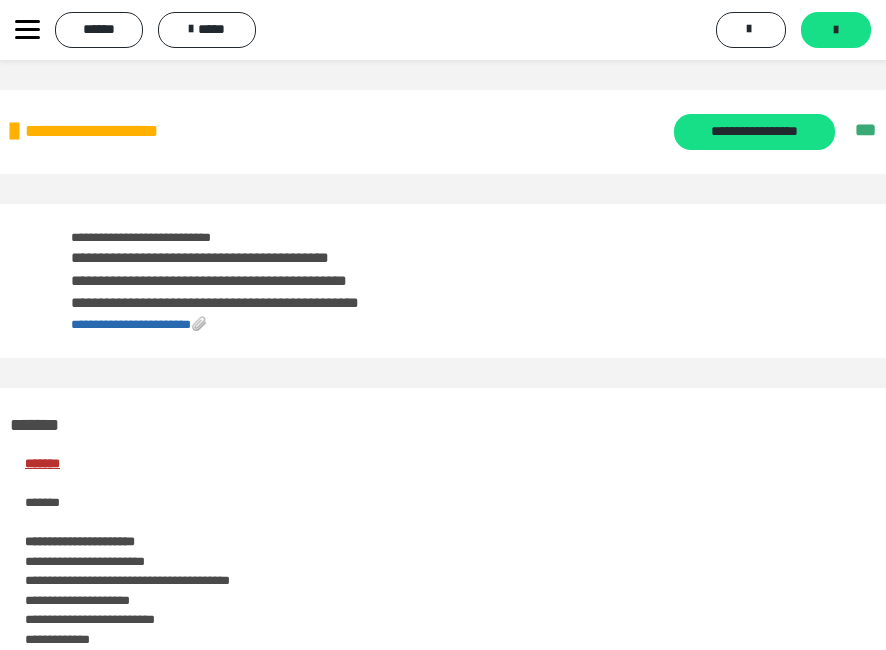 scroll, scrollTop: 5020, scrollLeft: 0, axis: vertical 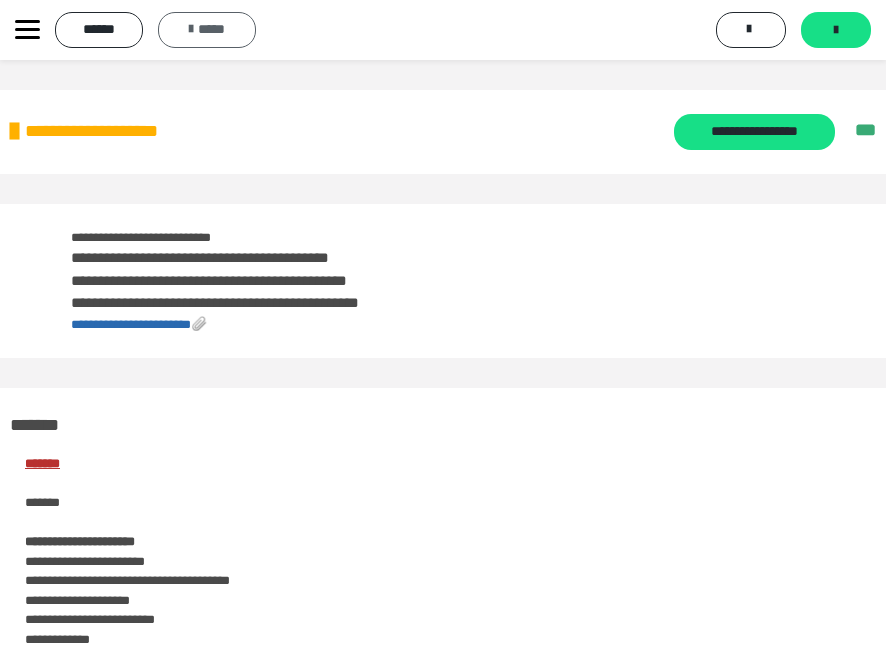 click on "*****" at bounding box center [207, 30] 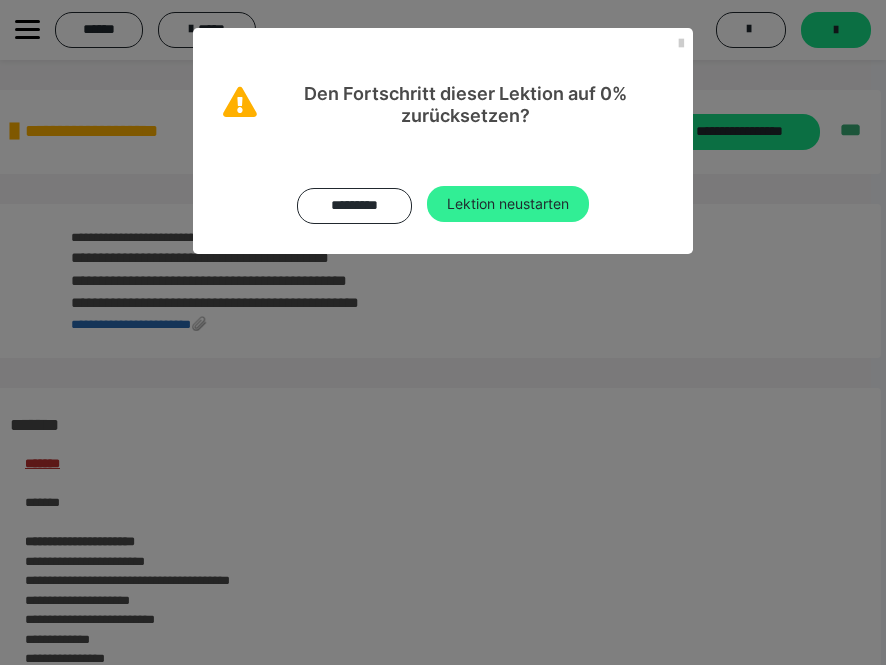 click on "Lektion neustarten" at bounding box center [508, 204] 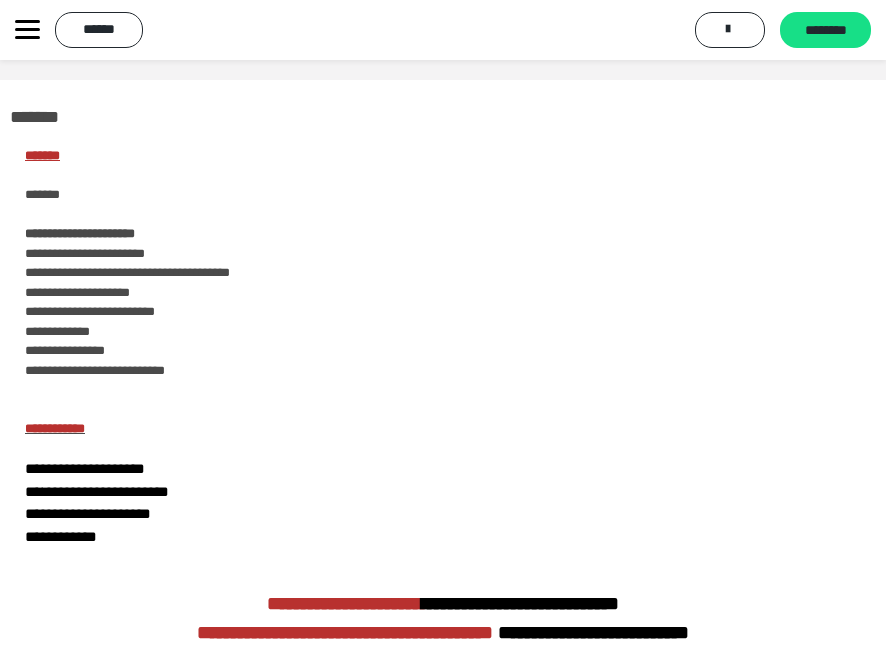 scroll, scrollTop: 0, scrollLeft: 0, axis: both 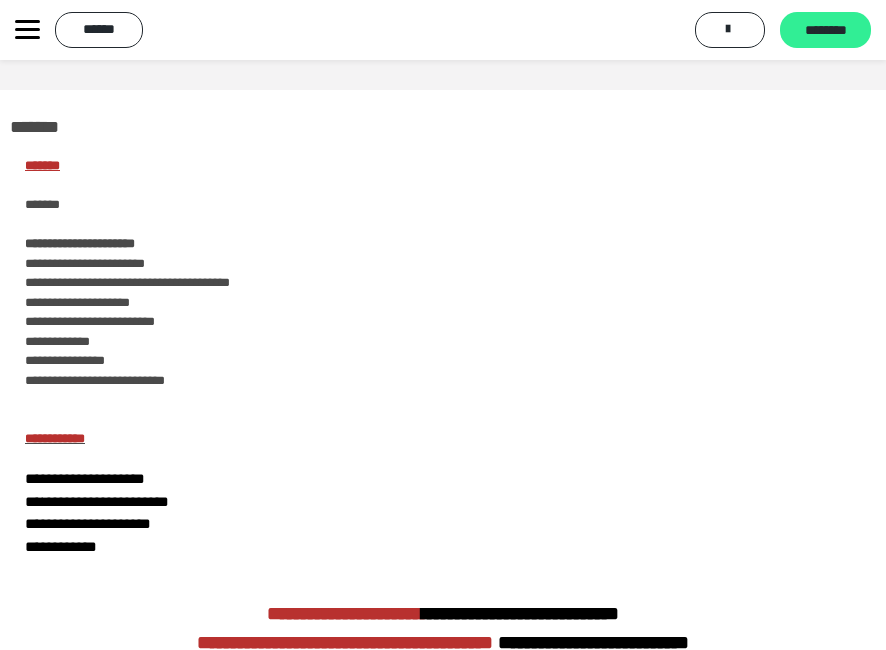click on "********" at bounding box center (825, 31) 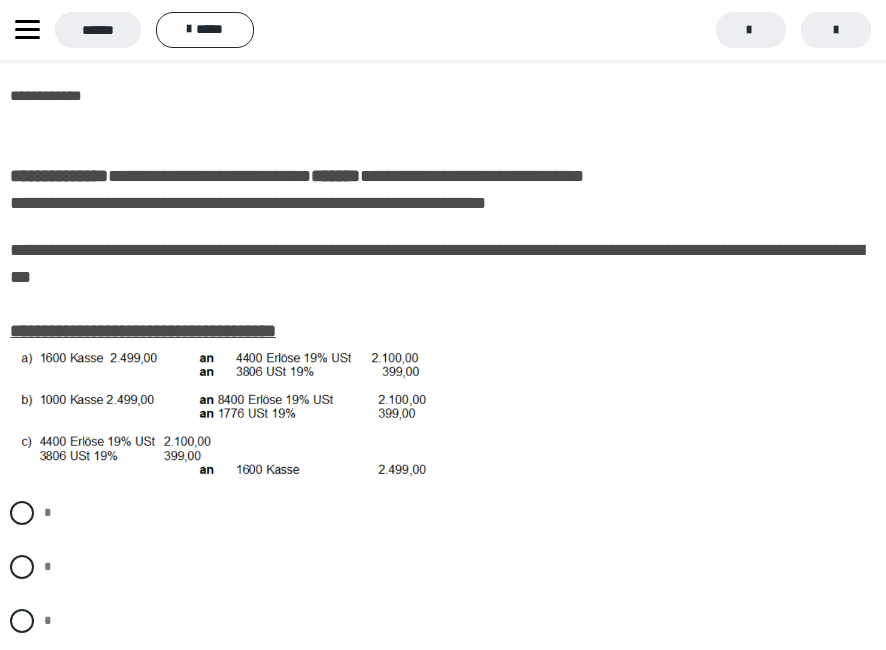 scroll, scrollTop: 154, scrollLeft: 0, axis: vertical 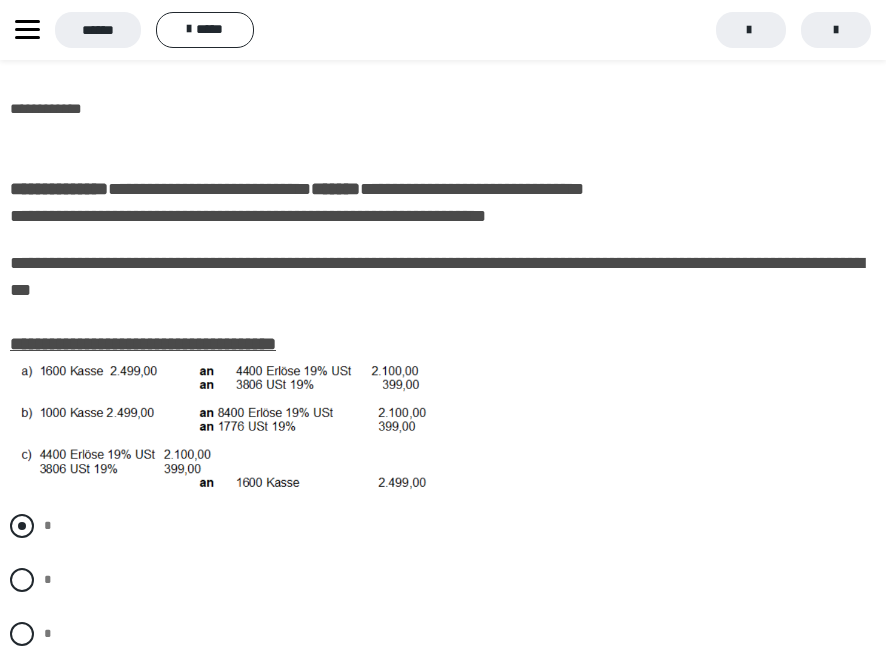 click at bounding box center (22, 526) 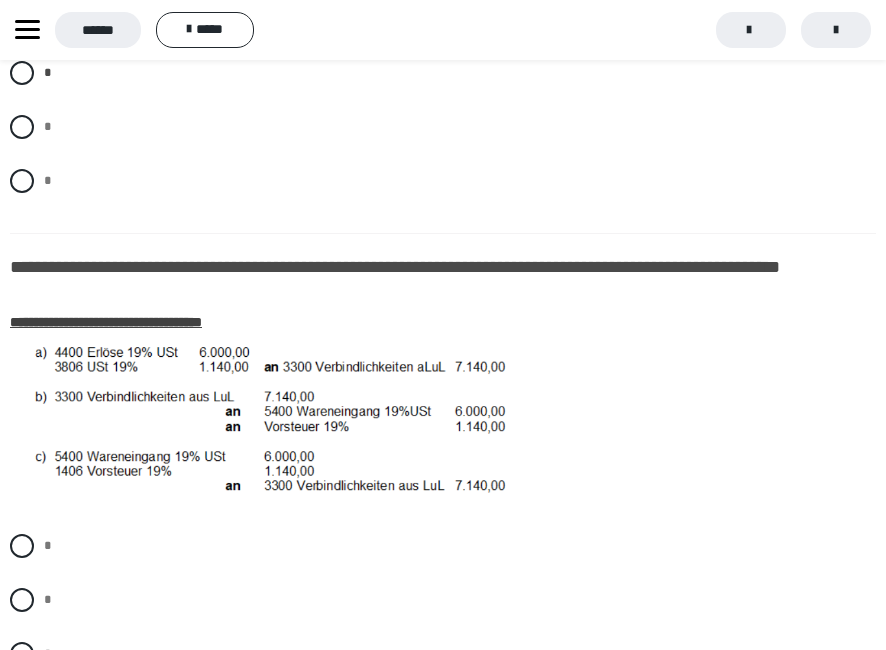 scroll, scrollTop: 654, scrollLeft: 0, axis: vertical 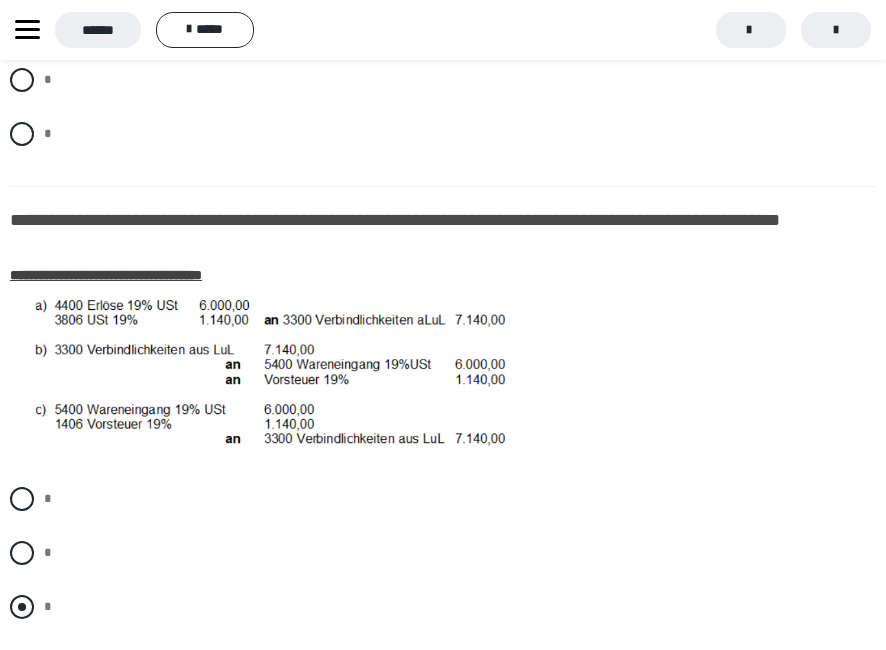 click at bounding box center [22, 607] 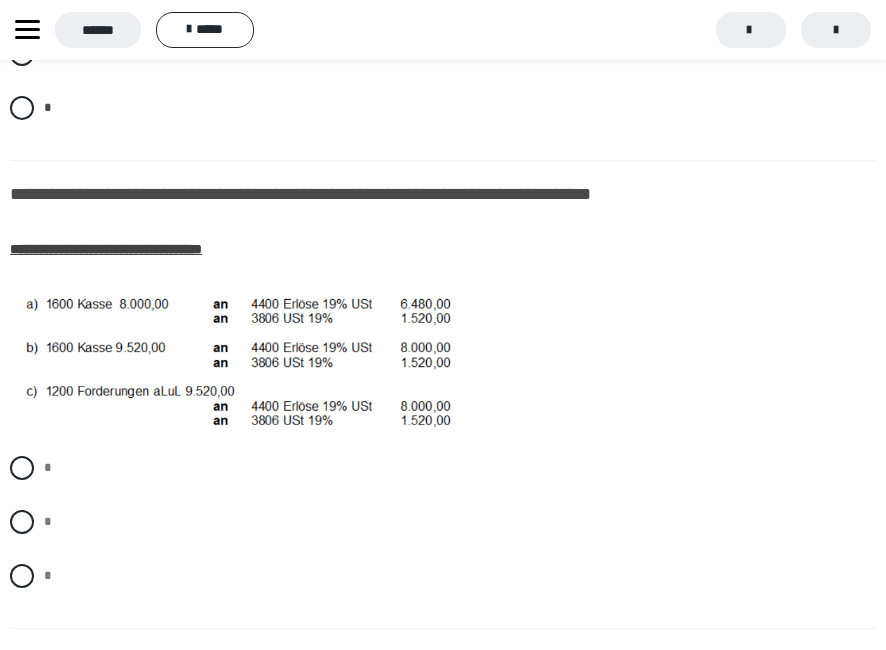 scroll, scrollTop: 1154, scrollLeft: 0, axis: vertical 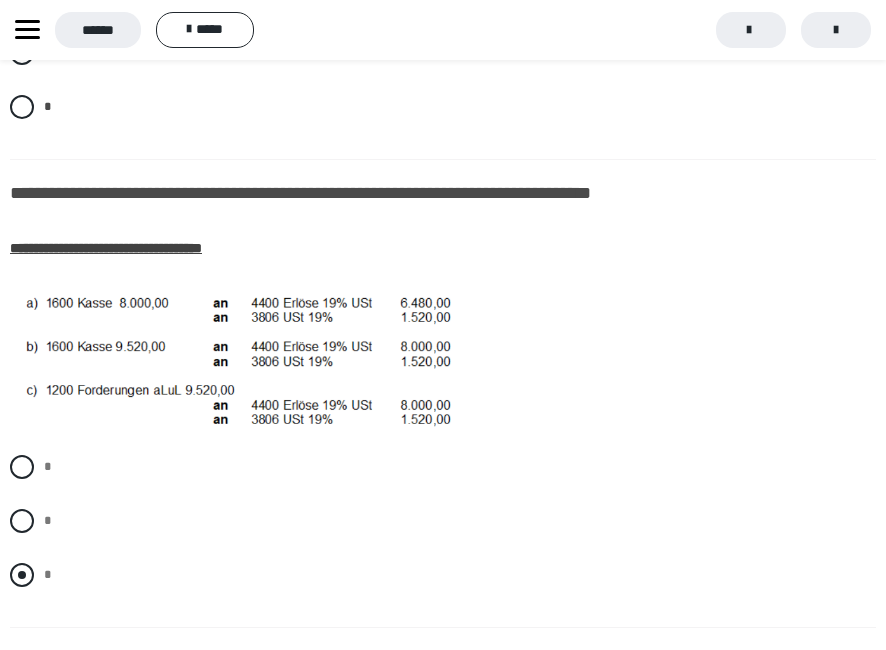 click at bounding box center (22, 575) 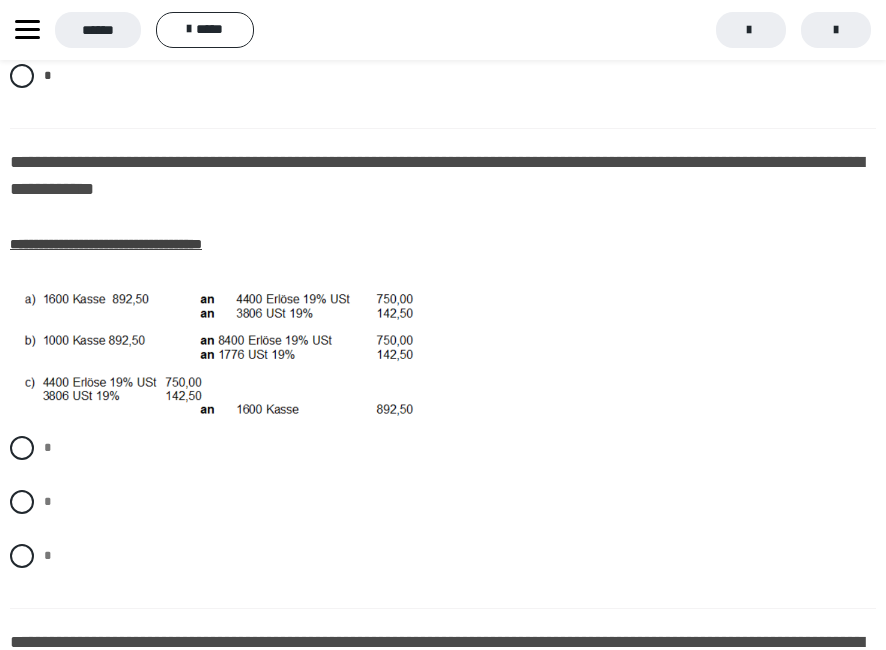 scroll, scrollTop: 1654, scrollLeft: 0, axis: vertical 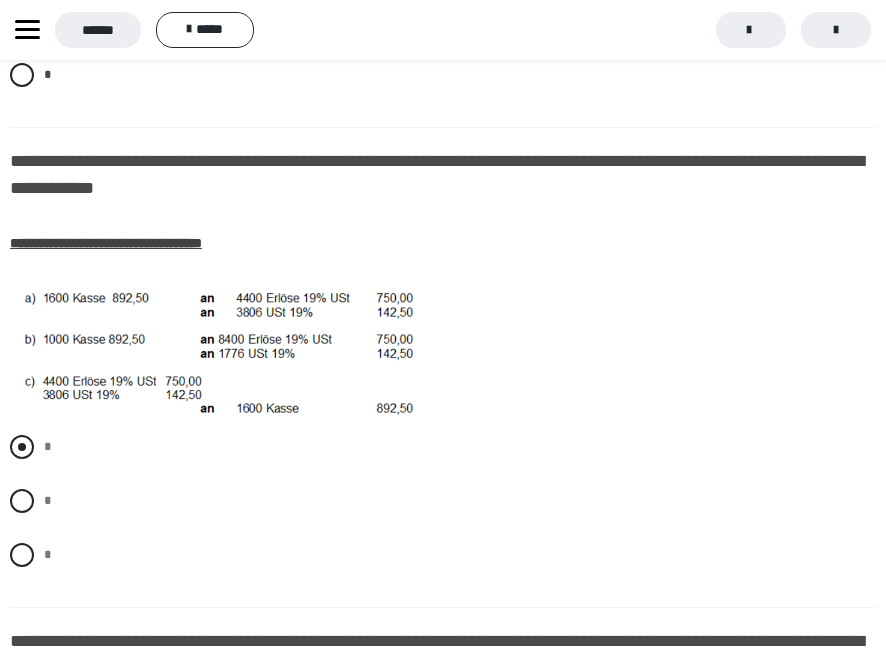 click at bounding box center [22, 447] 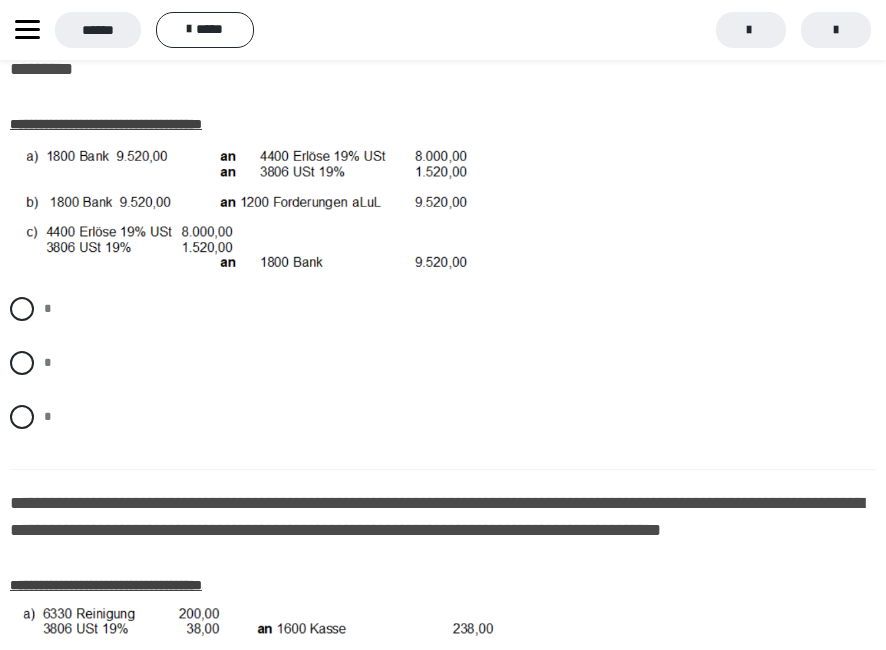 scroll, scrollTop: 2254, scrollLeft: 0, axis: vertical 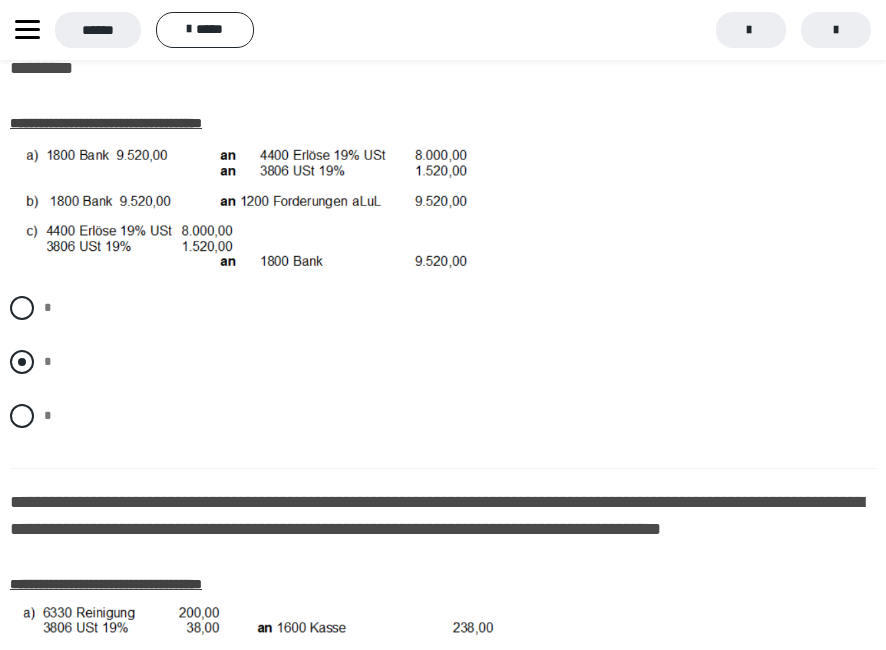 click at bounding box center (22, 362) 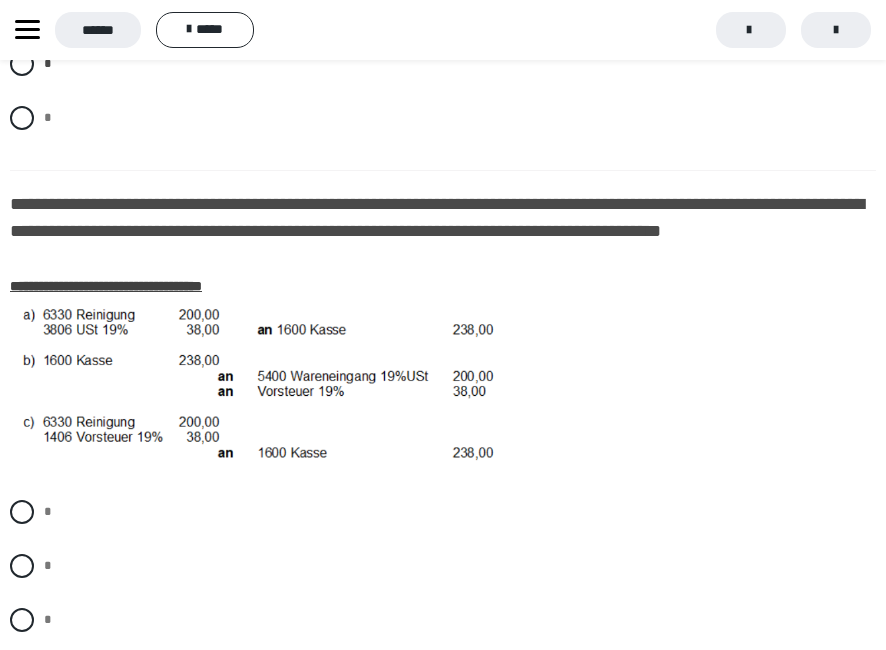 scroll, scrollTop: 2554, scrollLeft: 0, axis: vertical 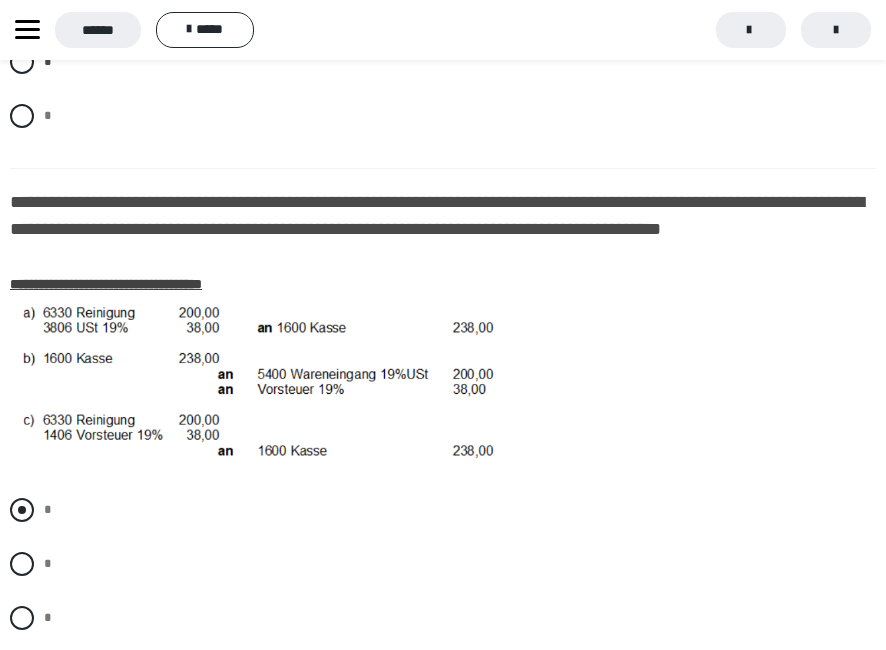 click at bounding box center [22, 510] 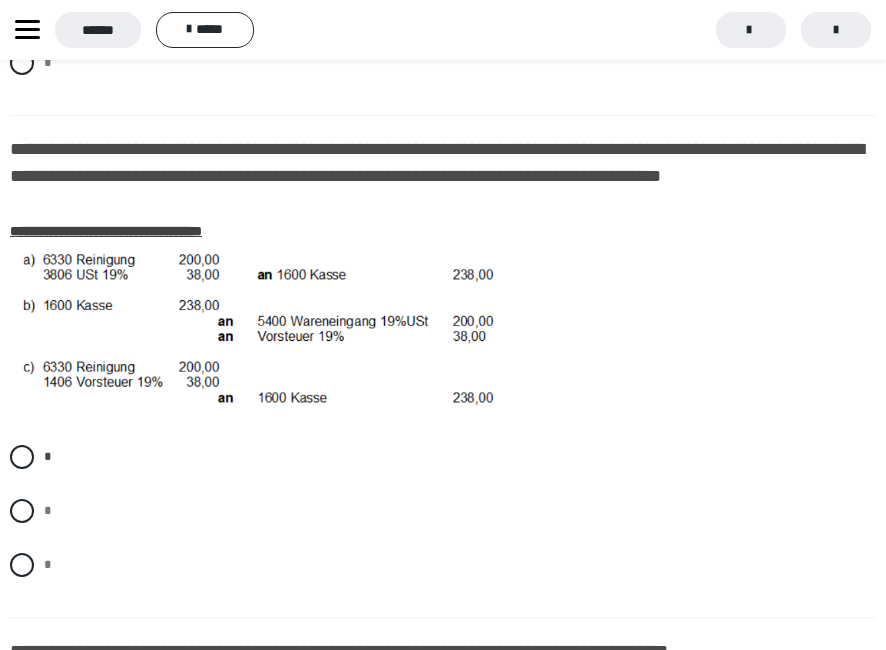 scroll, scrollTop: 2654, scrollLeft: 0, axis: vertical 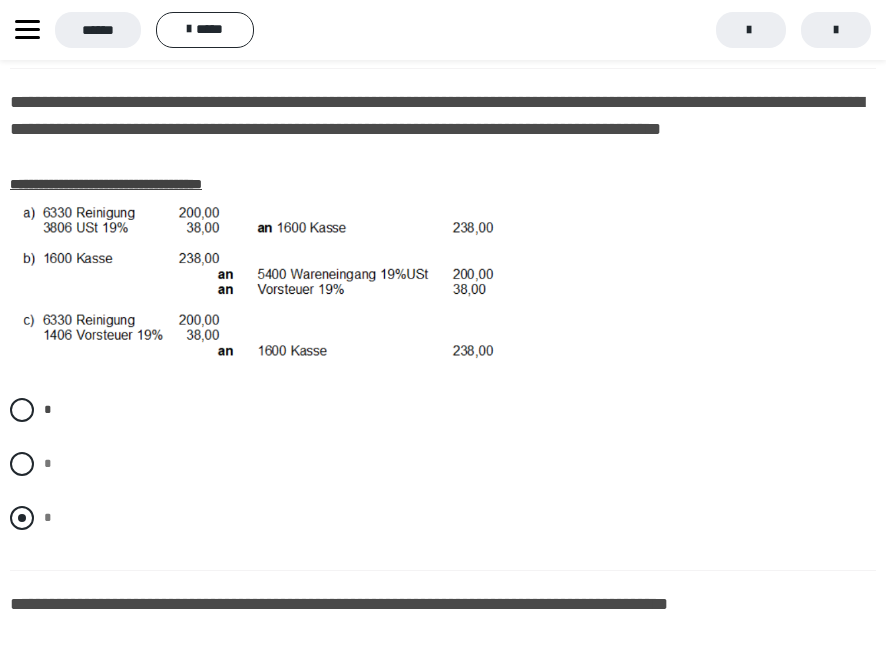 click at bounding box center [22, 518] 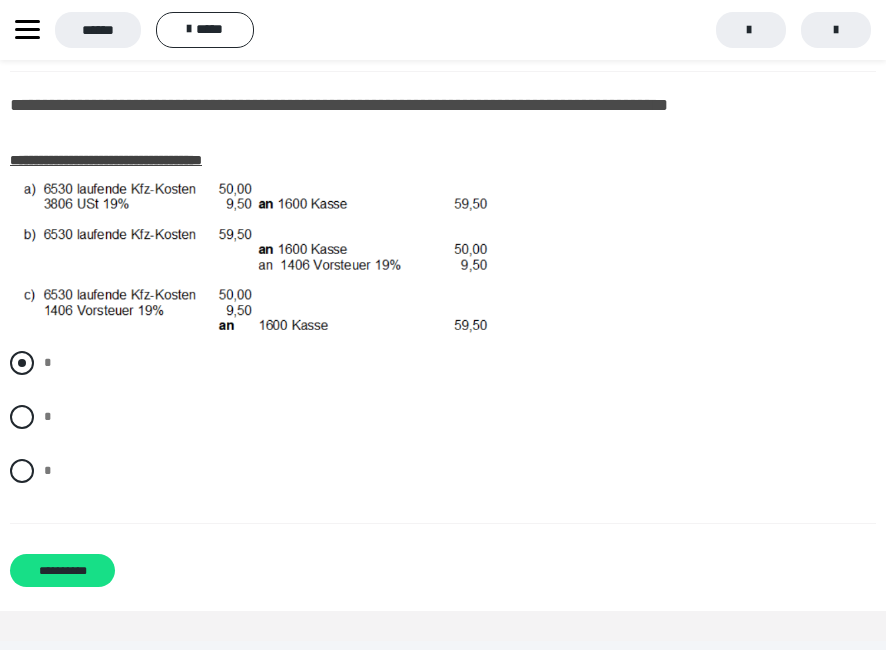 scroll, scrollTop: 3154, scrollLeft: 0, axis: vertical 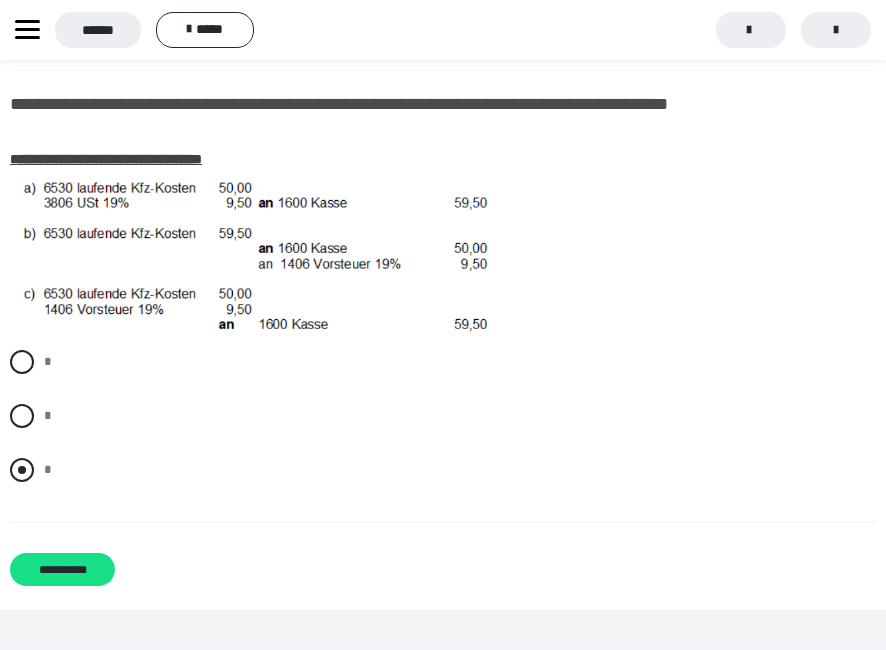click at bounding box center (22, 470) 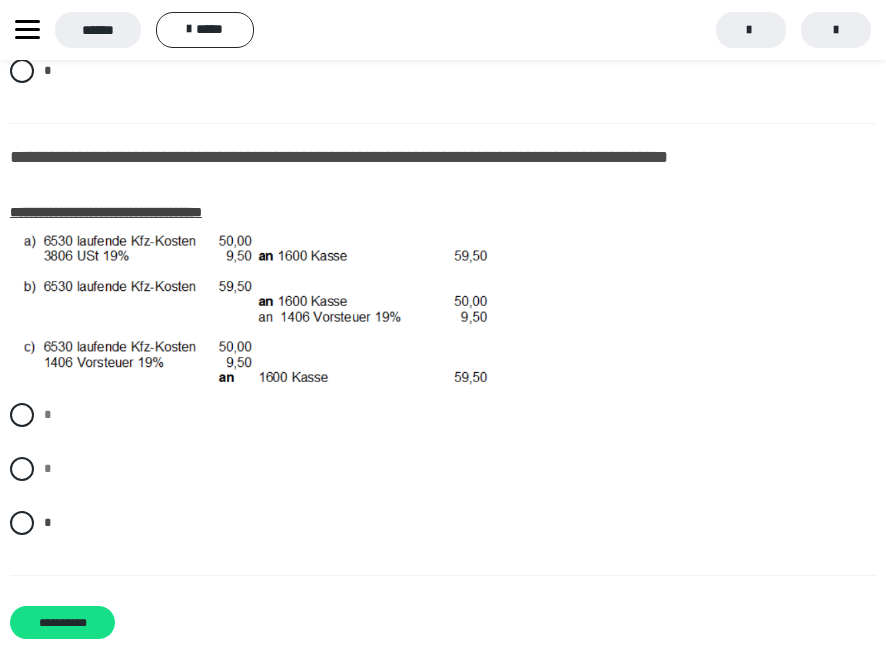 scroll, scrollTop: 3154, scrollLeft: 0, axis: vertical 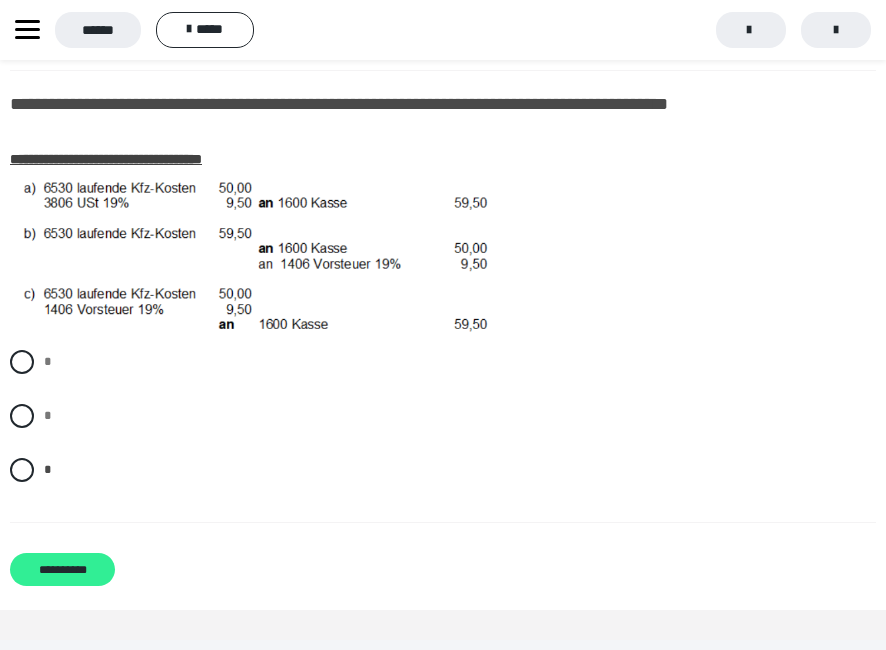 click on "**********" at bounding box center [62, 569] 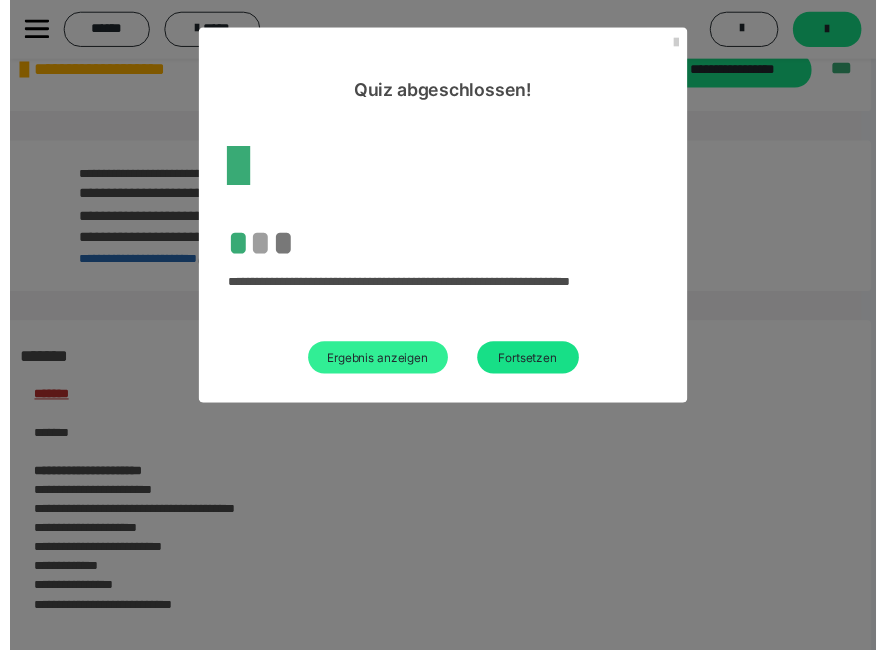 scroll, scrollTop: 2364, scrollLeft: 0, axis: vertical 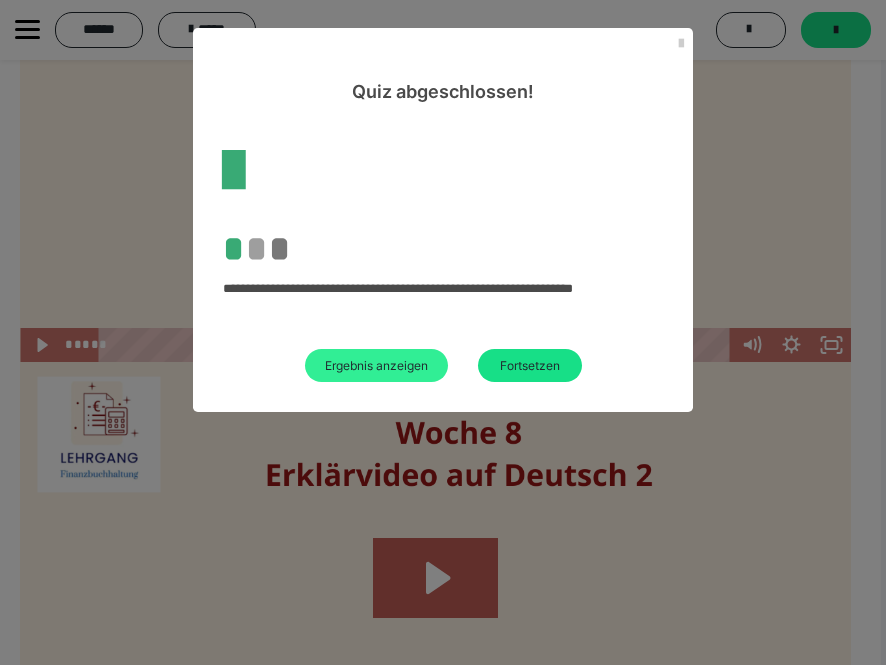 click on "Ergebnis anzeigen" at bounding box center (376, 365) 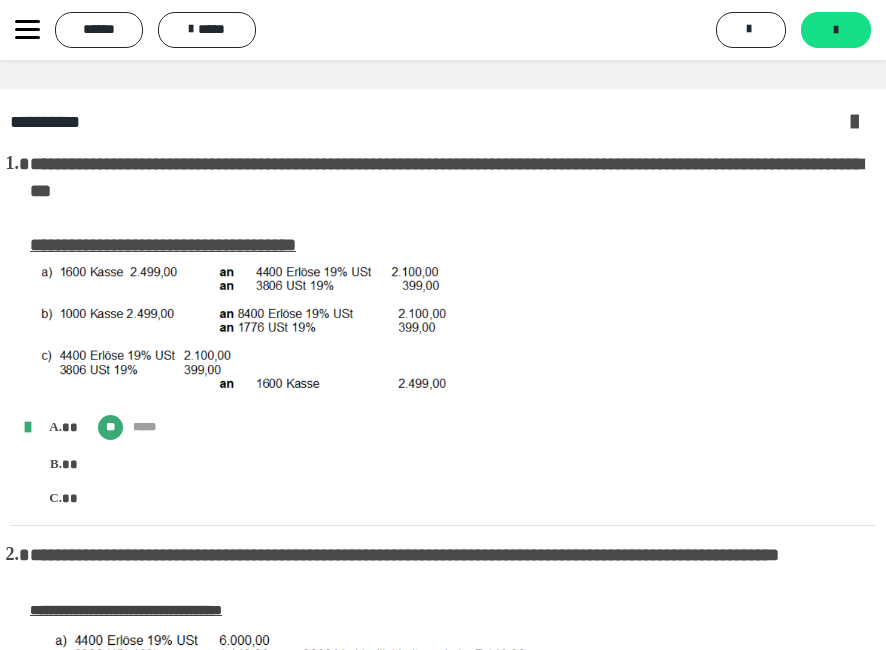 scroll, scrollTop: 0, scrollLeft: 0, axis: both 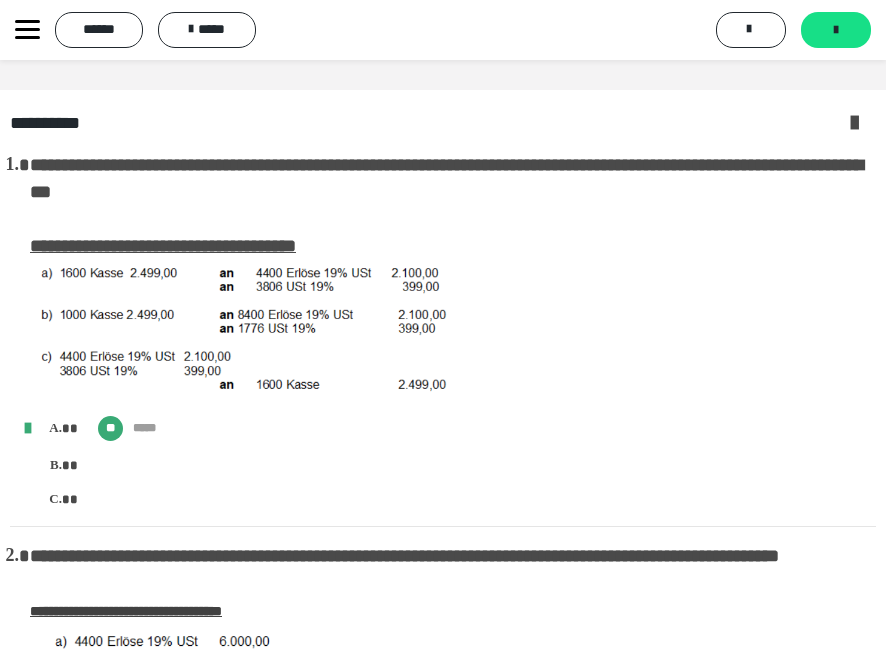 click 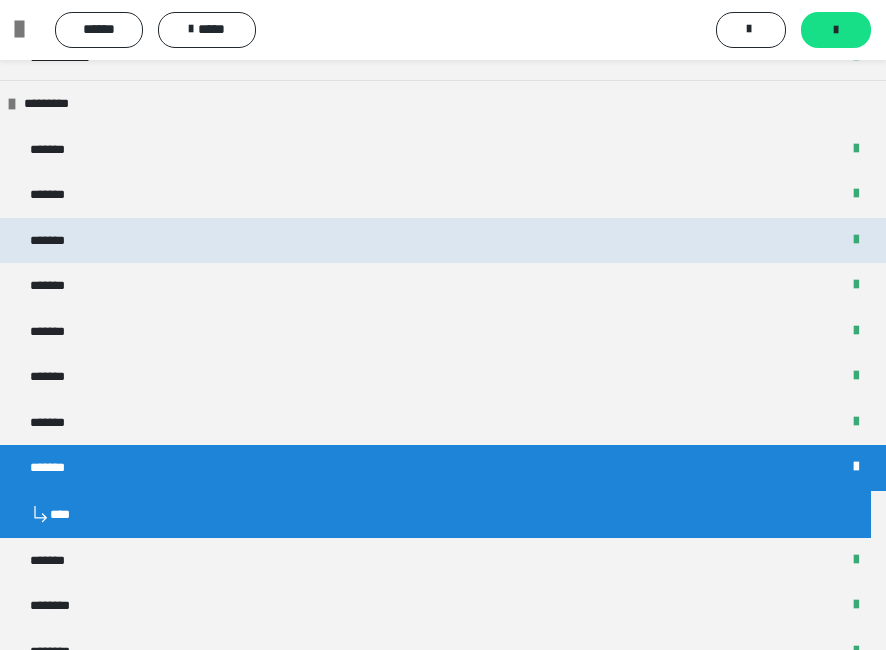 scroll, scrollTop: 800, scrollLeft: 0, axis: vertical 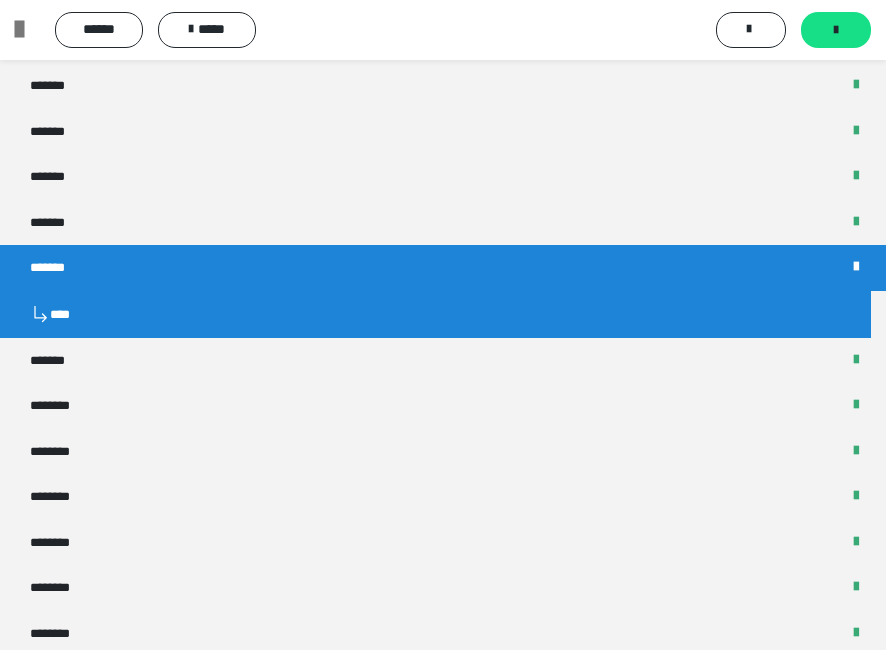 click on "*******" at bounding box center (443, 268) 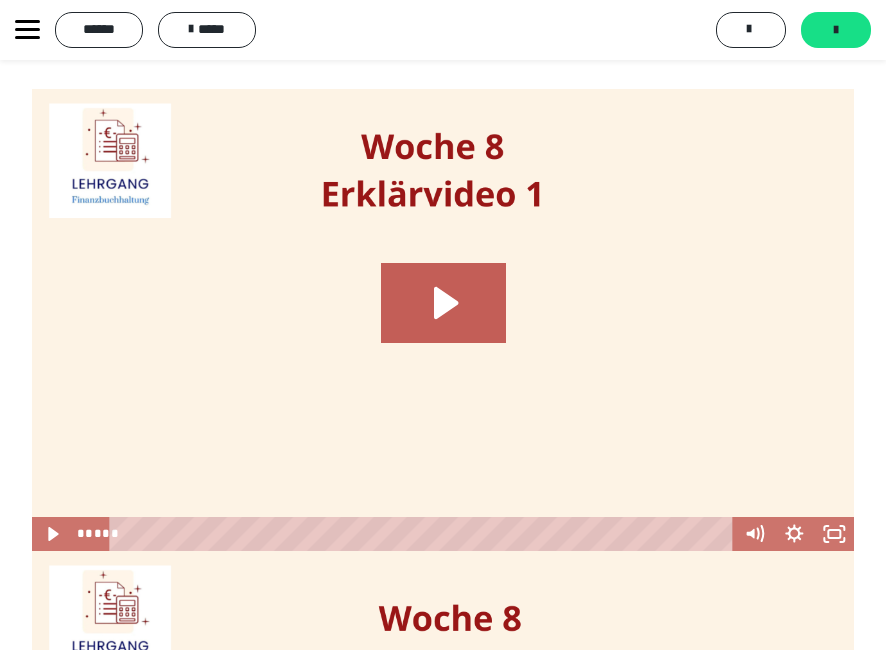 scroll, scrollTop: 1000, scrollLeft: 0, axis: vertical 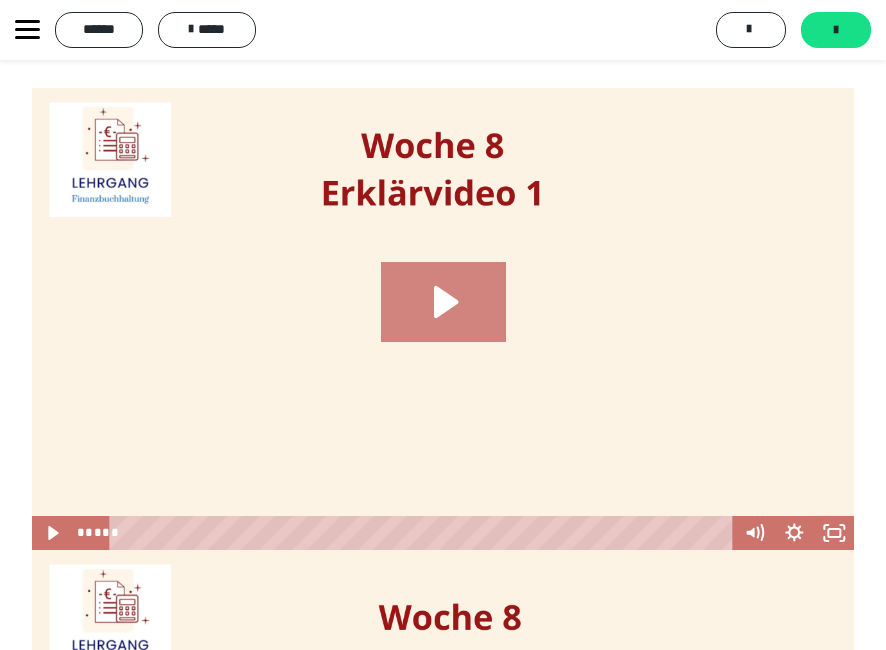 click 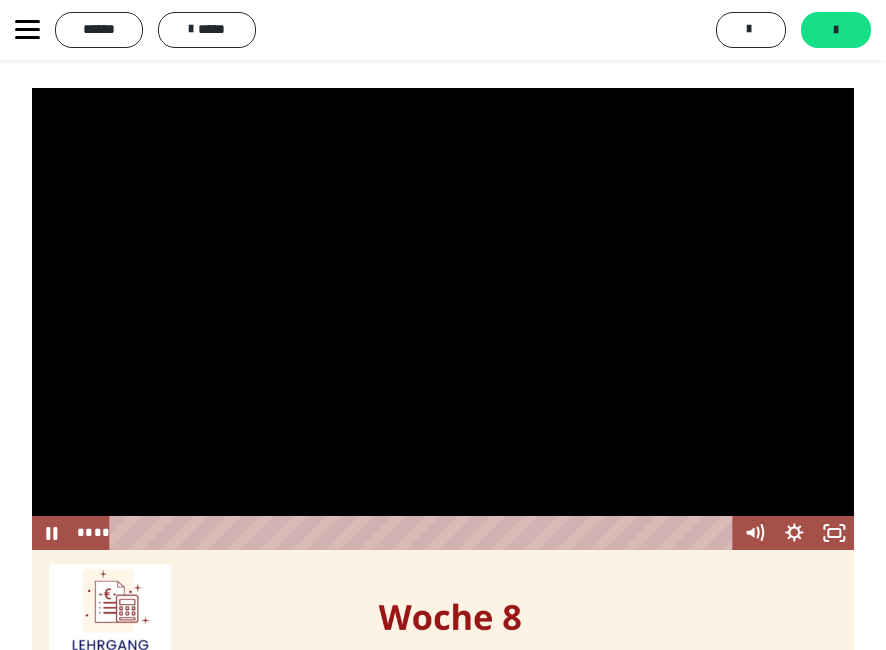 click at bounding box center (443, 319) 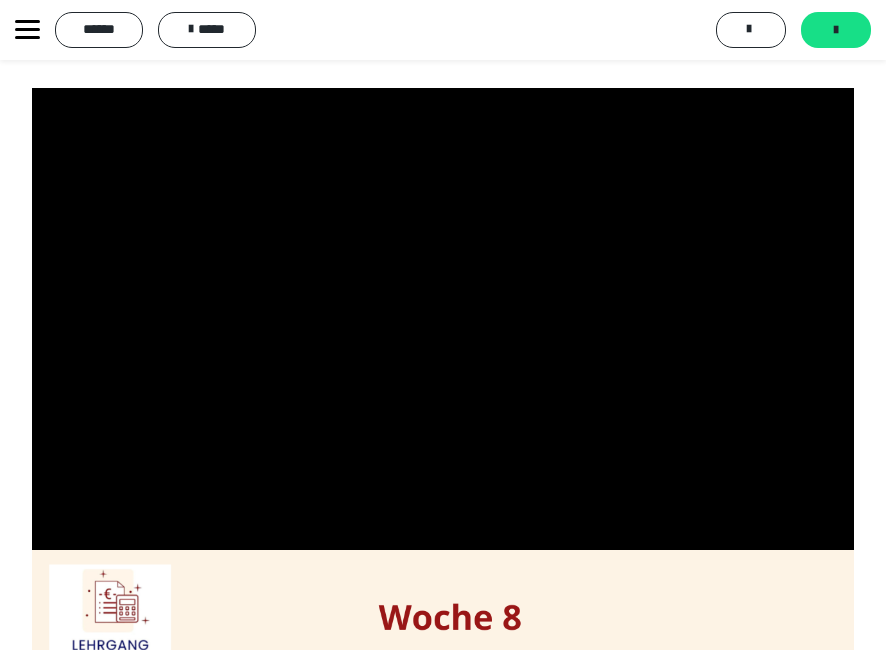 click at bounding box center (443, 319) 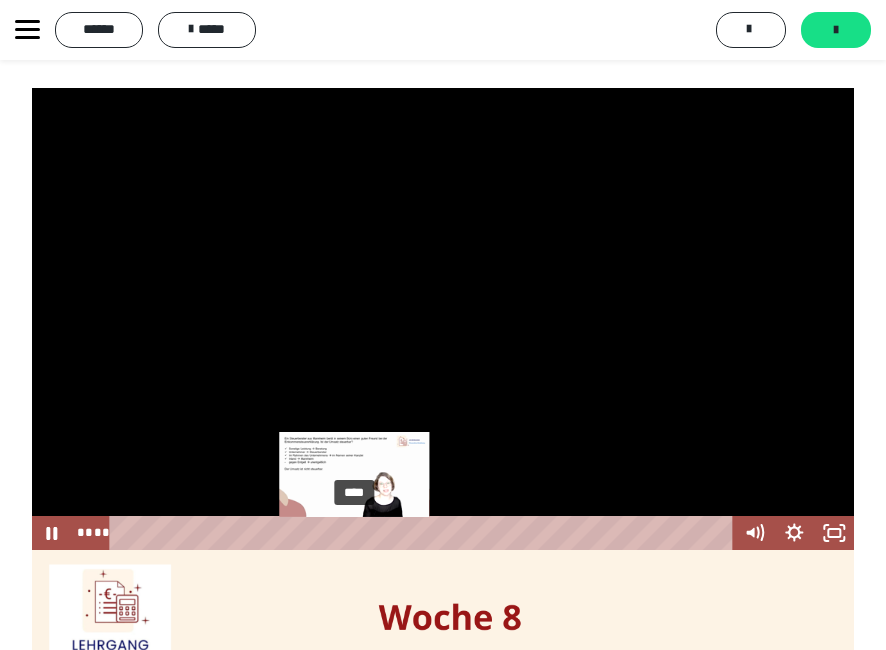 click on "****" at bounding box center (425, 533) 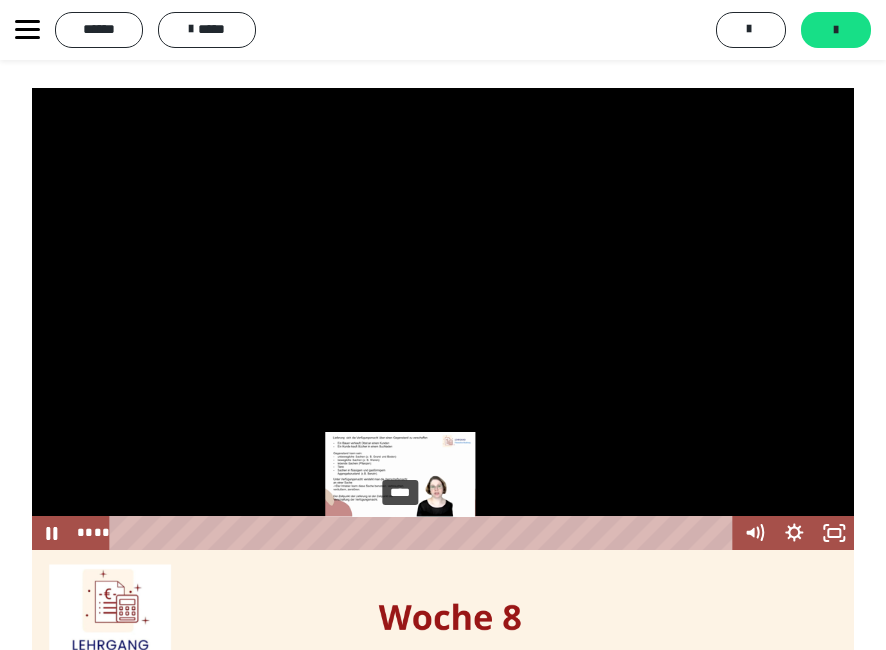click on "****" at bounding box center [425, 533] 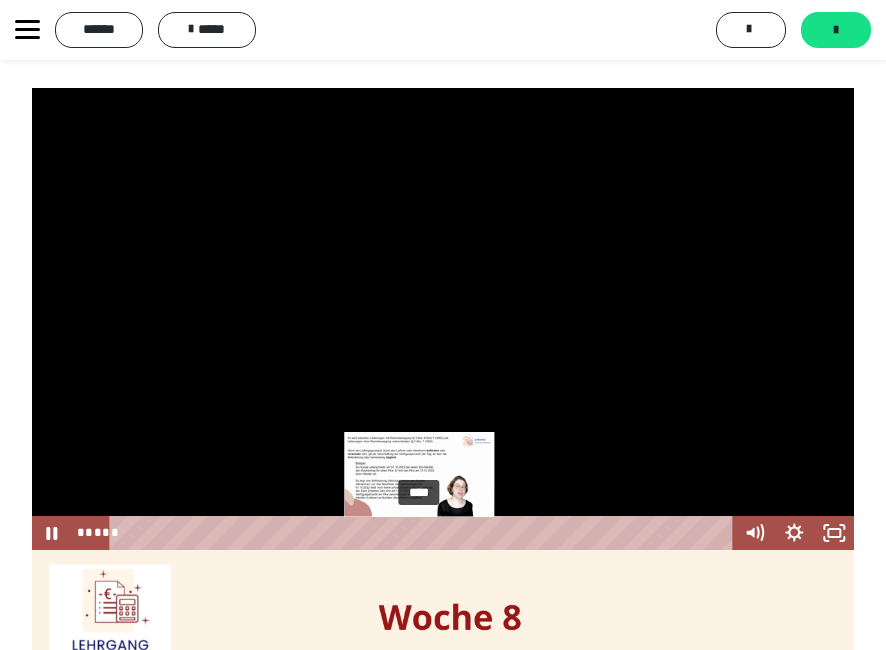 click on "****" at bounding box center [425, 533] 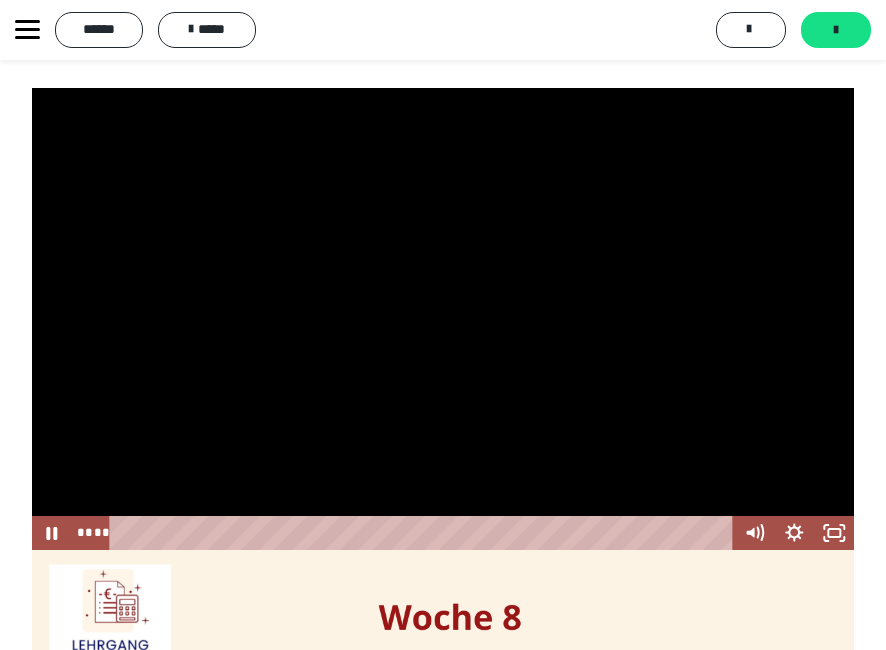 click at bounding box center [443, 319] 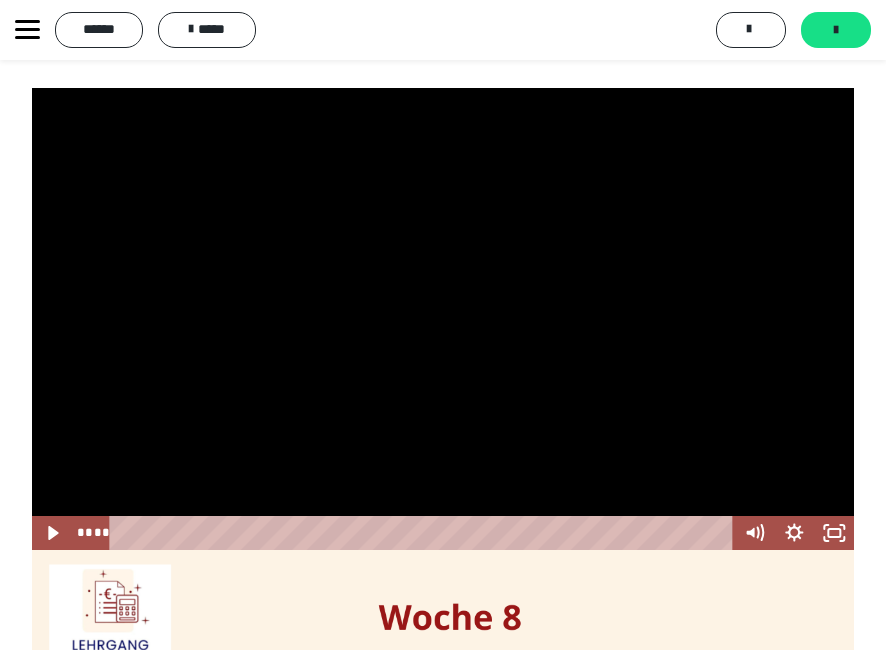 click at bounding box center [443, 319] 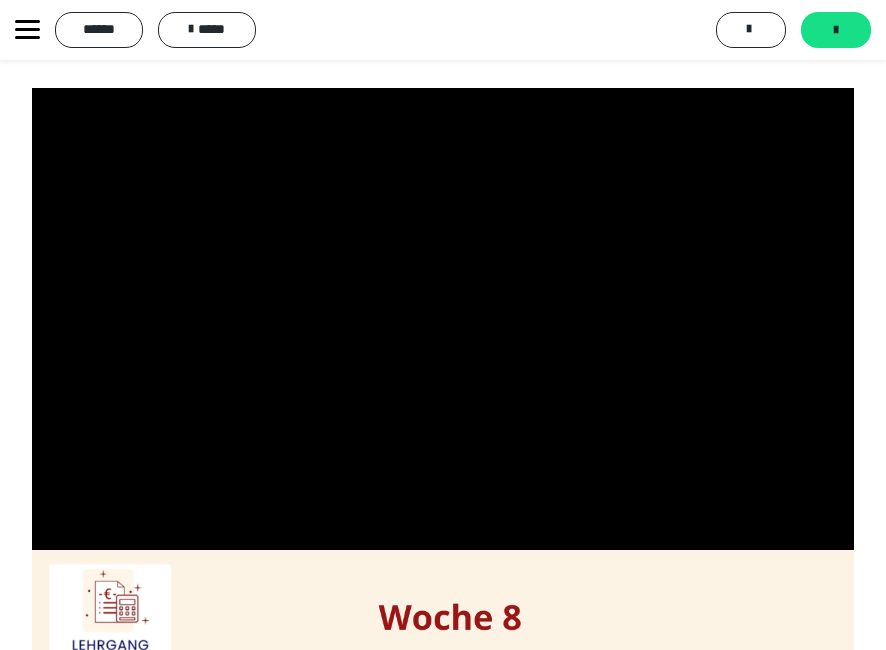click at bounding box center (443, 319) 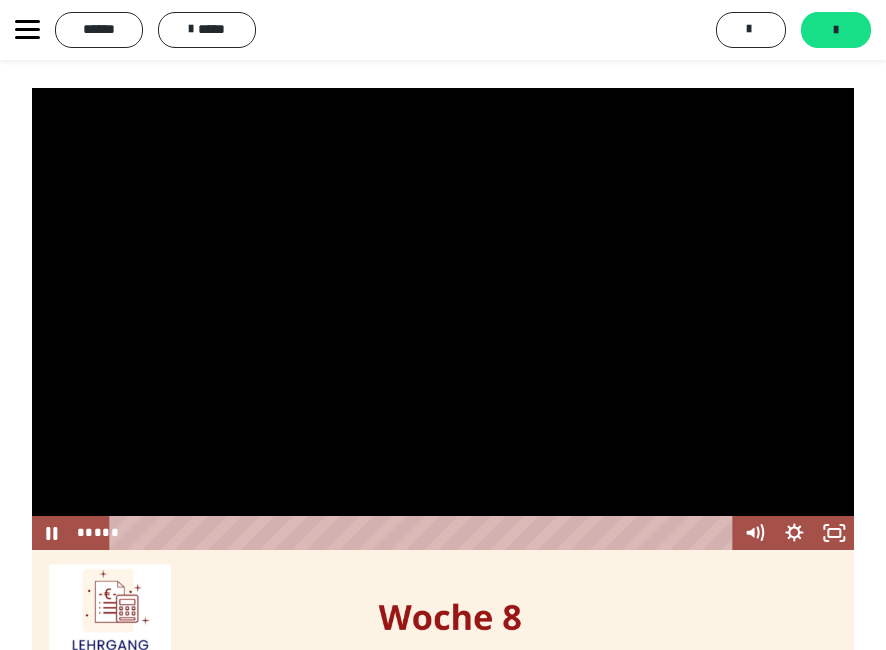 click at bounding box center (443, 319) 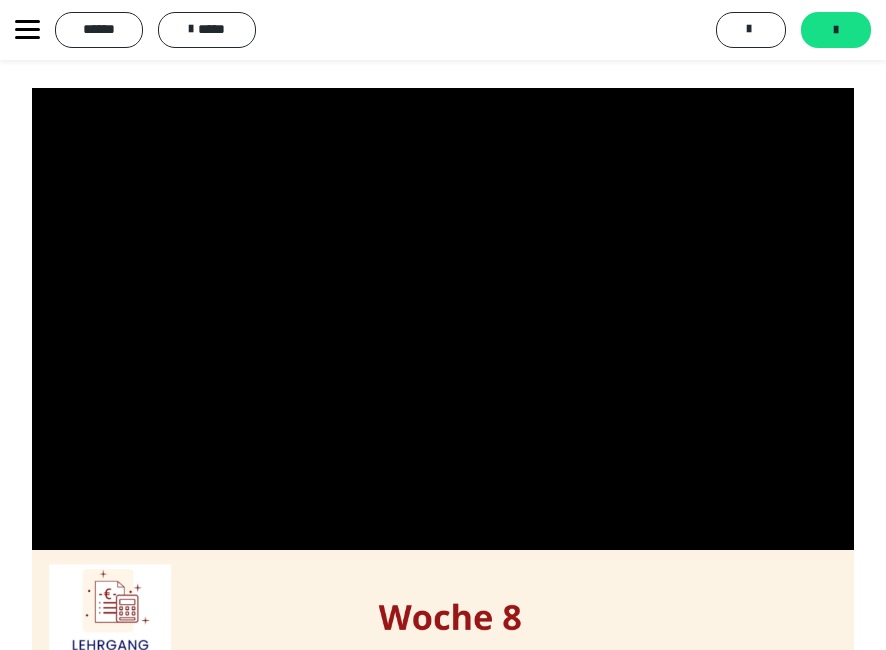 click at bounding box center [443, 319] 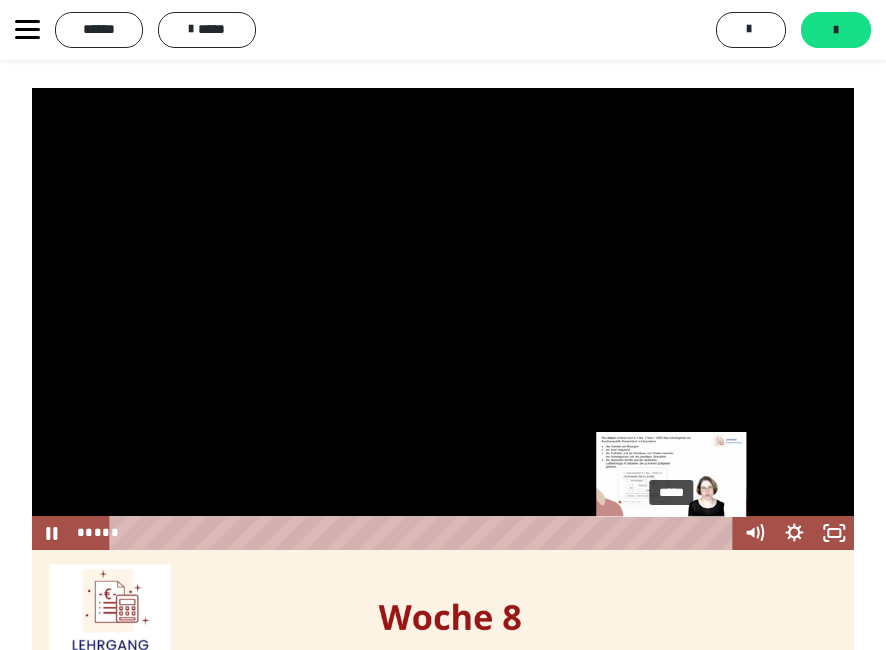 click on "*****" at bounding box center (425, 533) 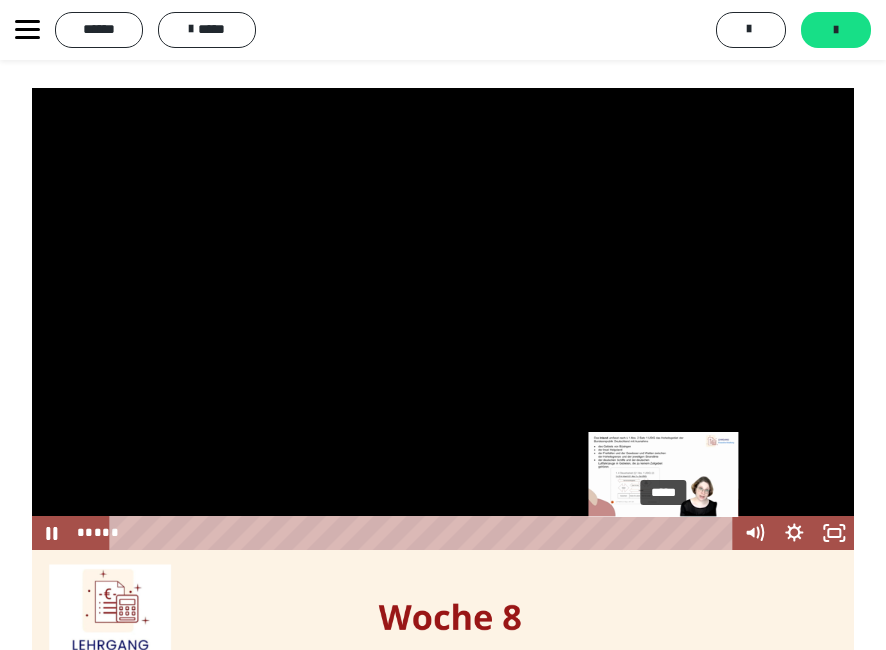 click on "*****" at bounding box center [425, 533] 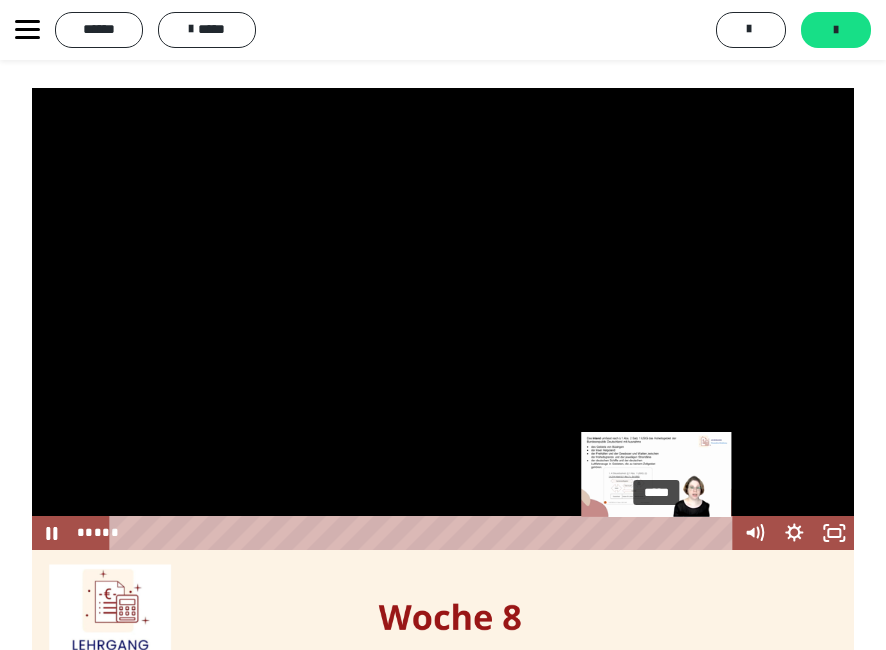 click at bounding box center [664, 533] 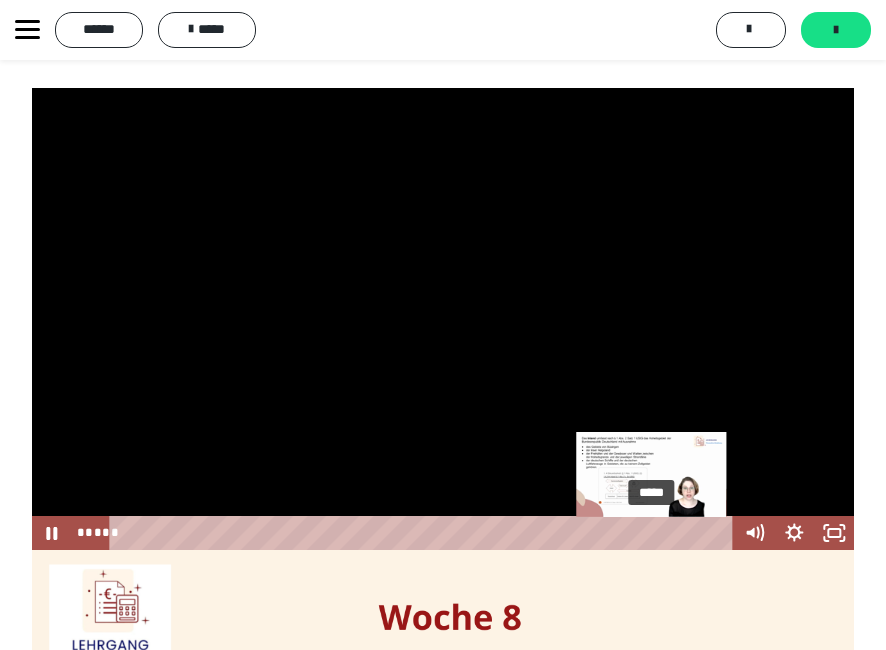 click at bounding box center (651, 533) 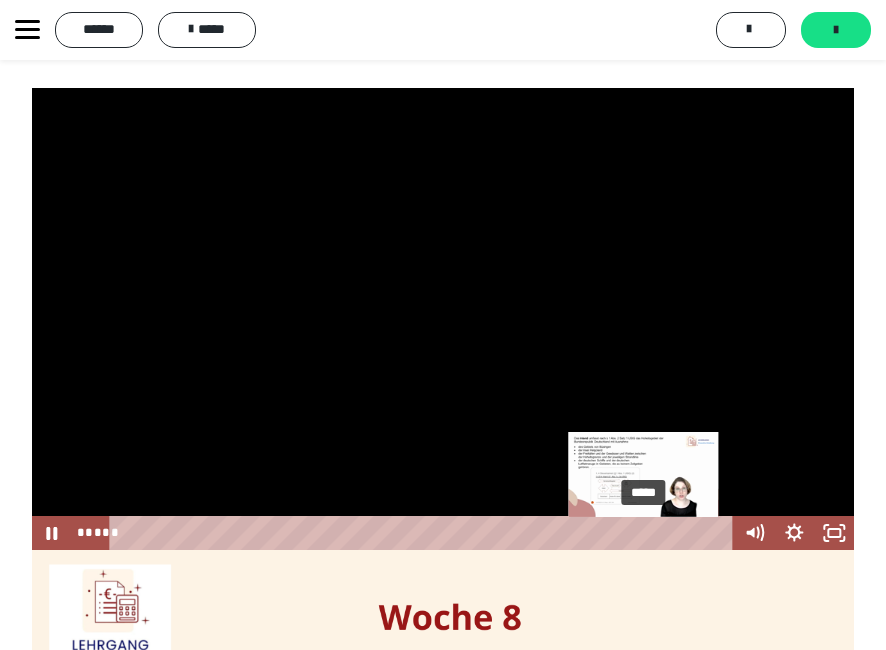 click on "*****" at bounding box center (425, 533) 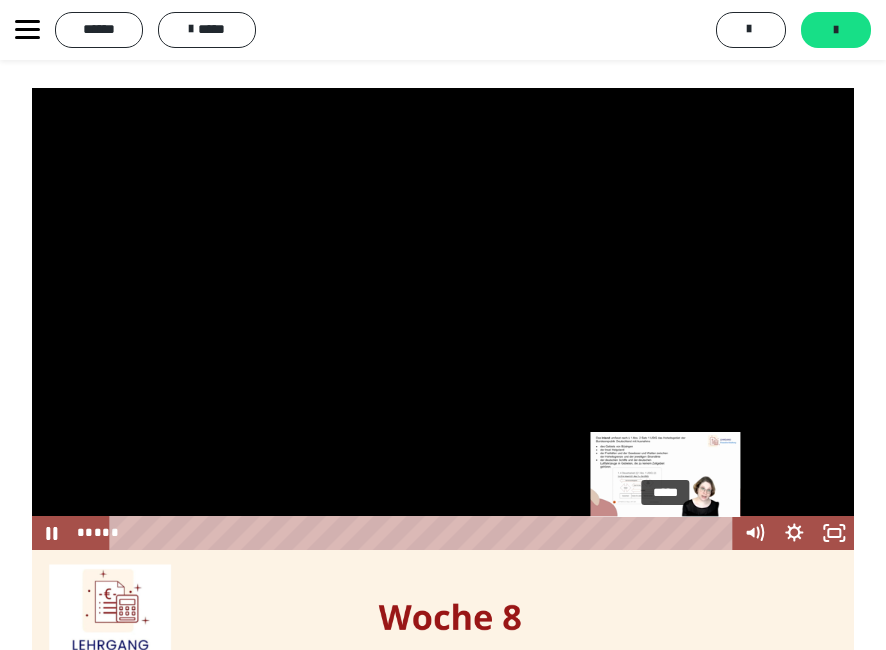 click on "*****" at bounding box center [425, 533] 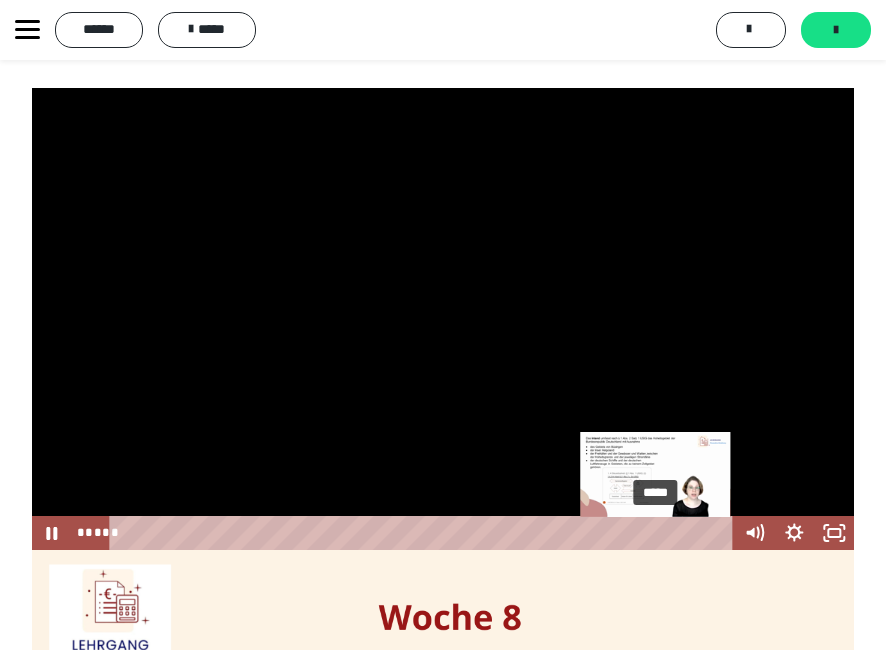 click on "*****" at bounding box center [425, 533] 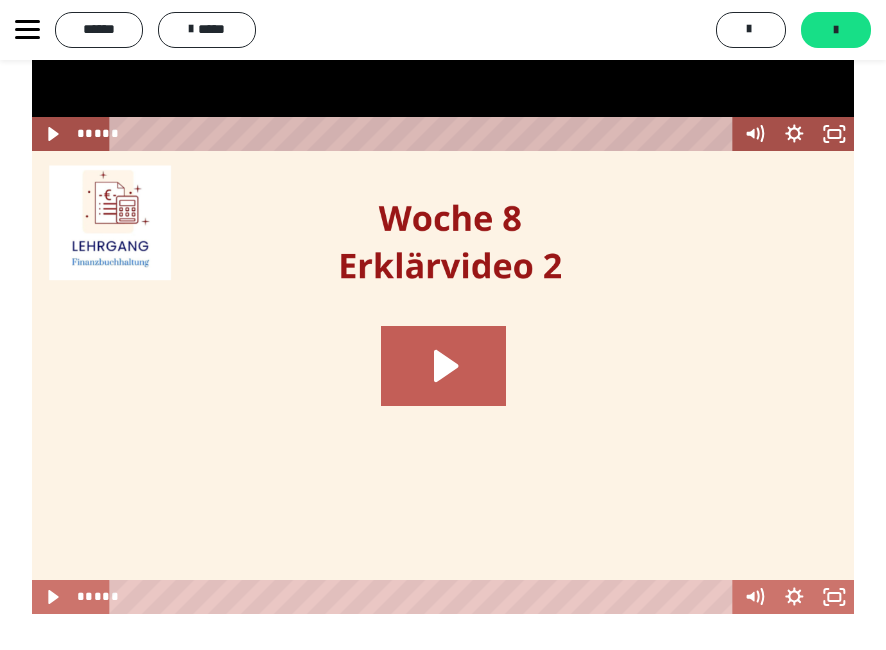 scroll, scrollTop: 1400, scrollLeft: 0, axis: vertical 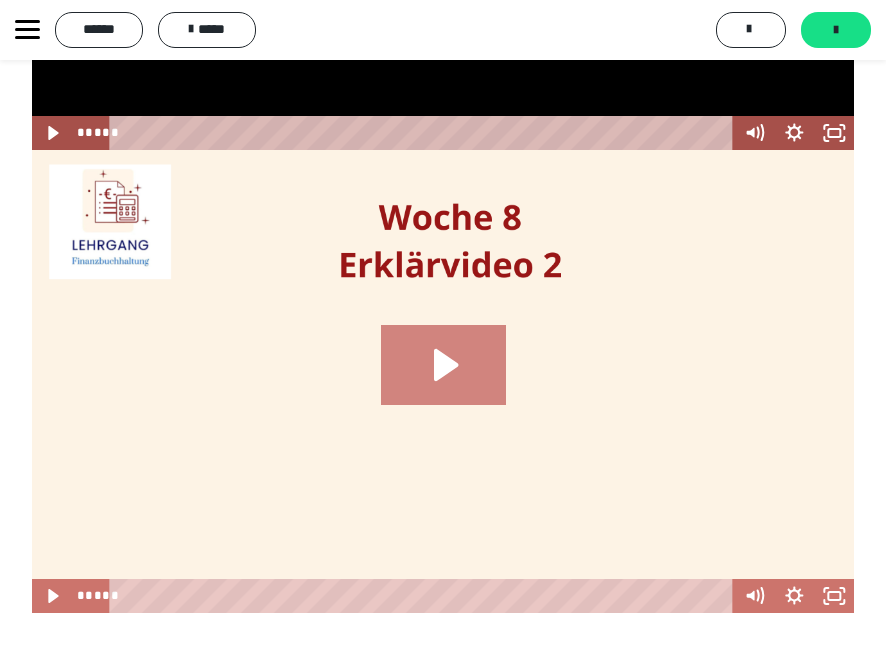 click 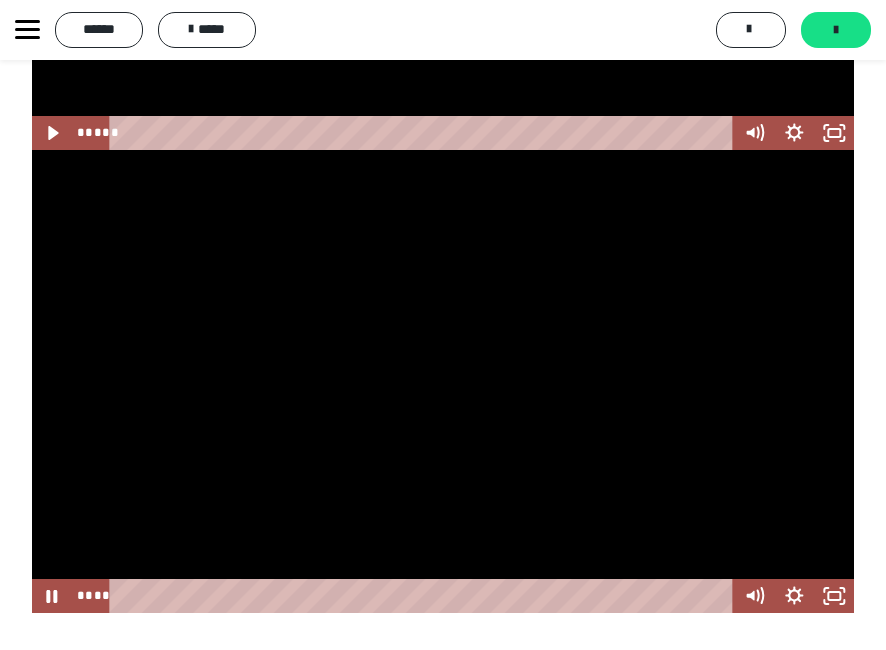 click at bounding box center [443, 381] 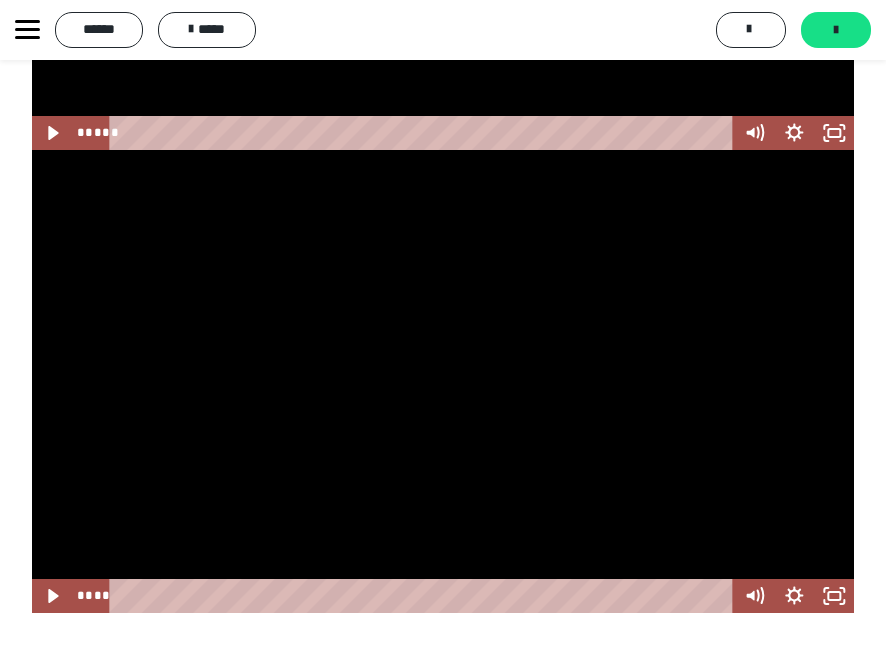 click at bounding box center [443, 381] 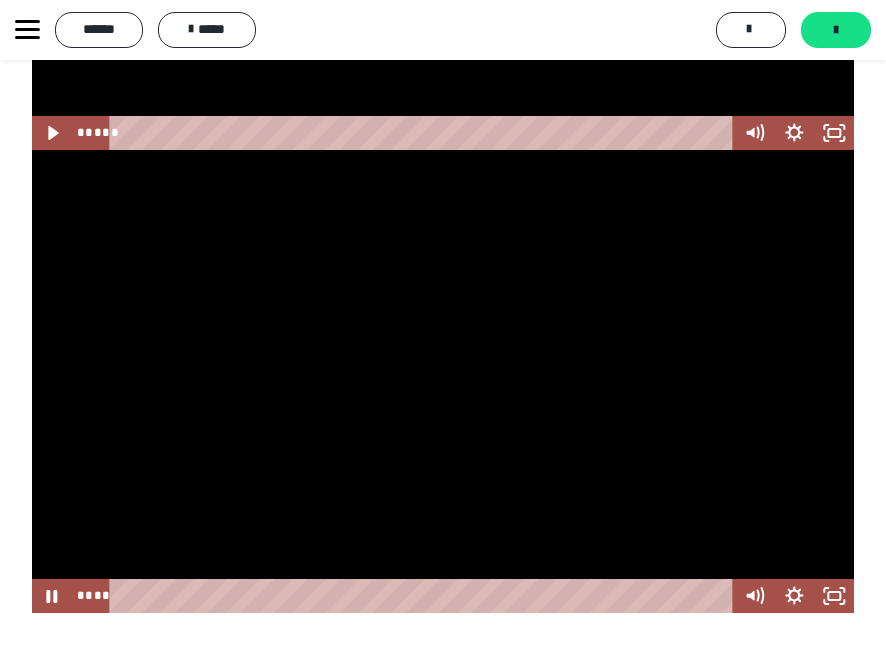 click at bounding box center [443, 381] 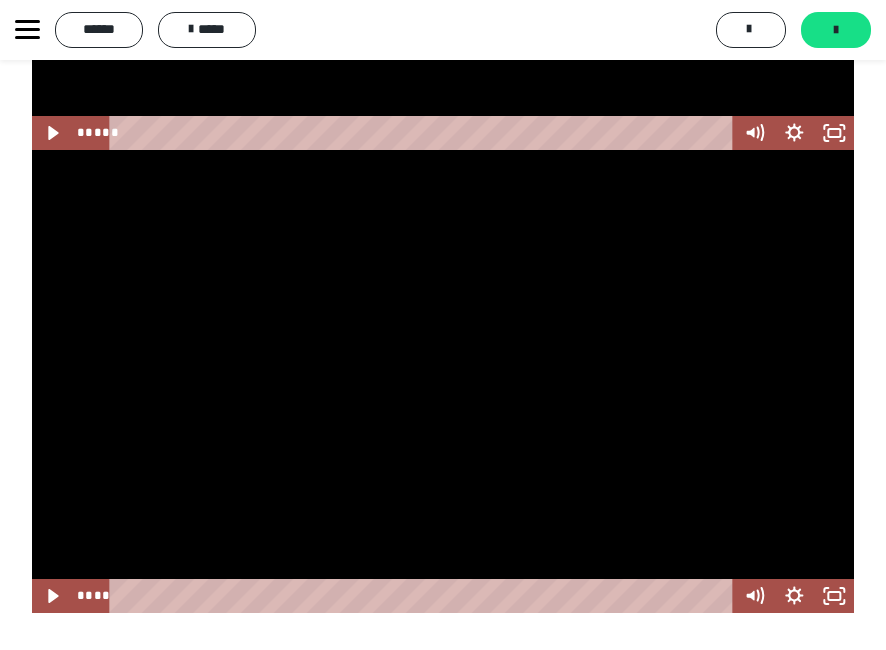 click at bounding box center (443, 381) 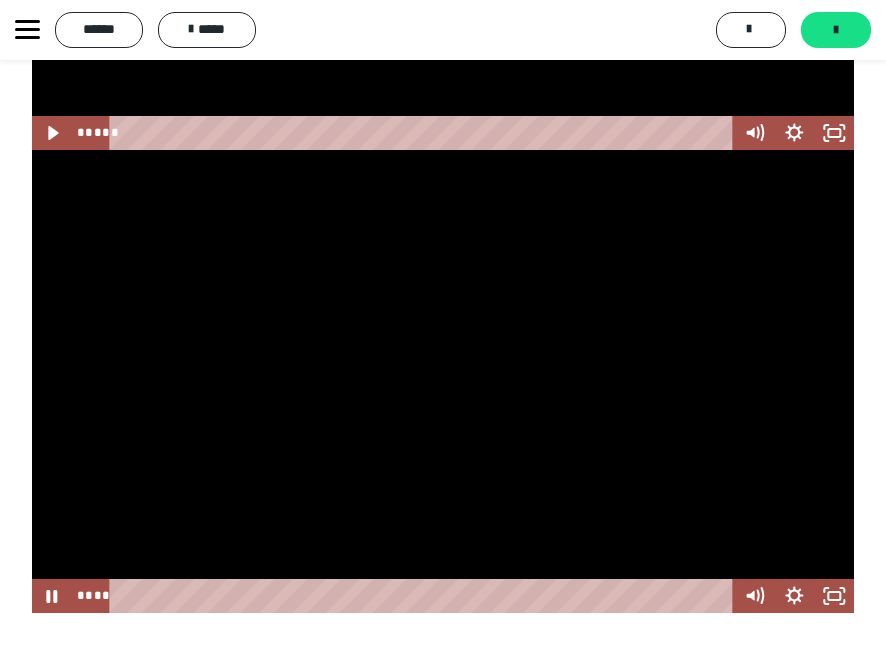 click at bounding box center (443, 381) 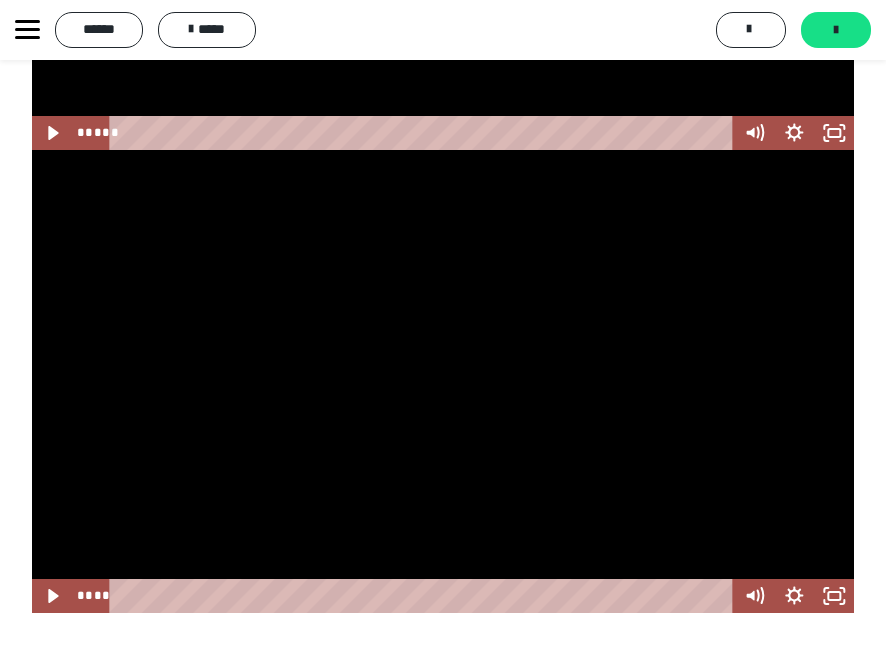 click at bounding box center [443, 381] 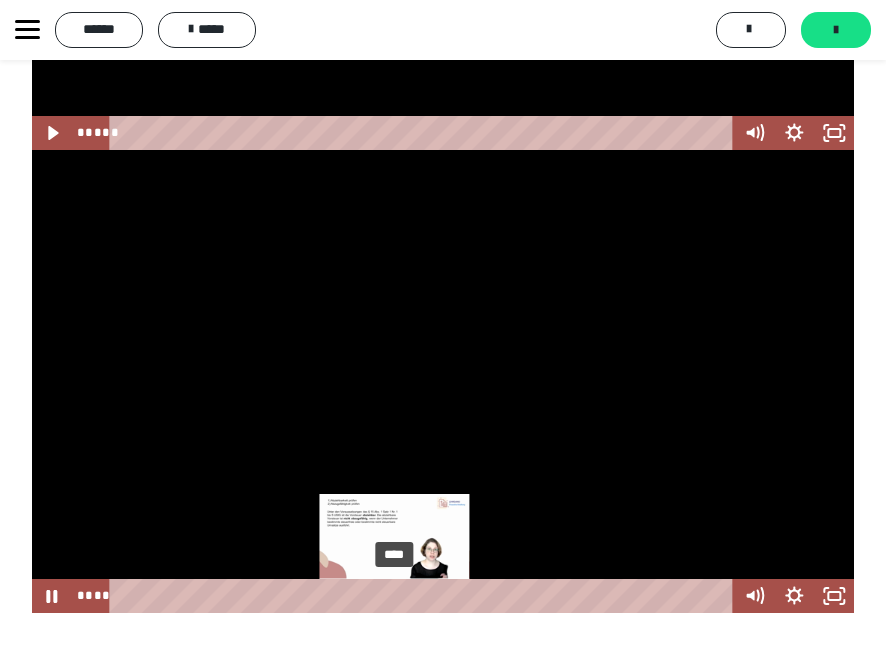 click on "****" at bounding box center (425, 596) 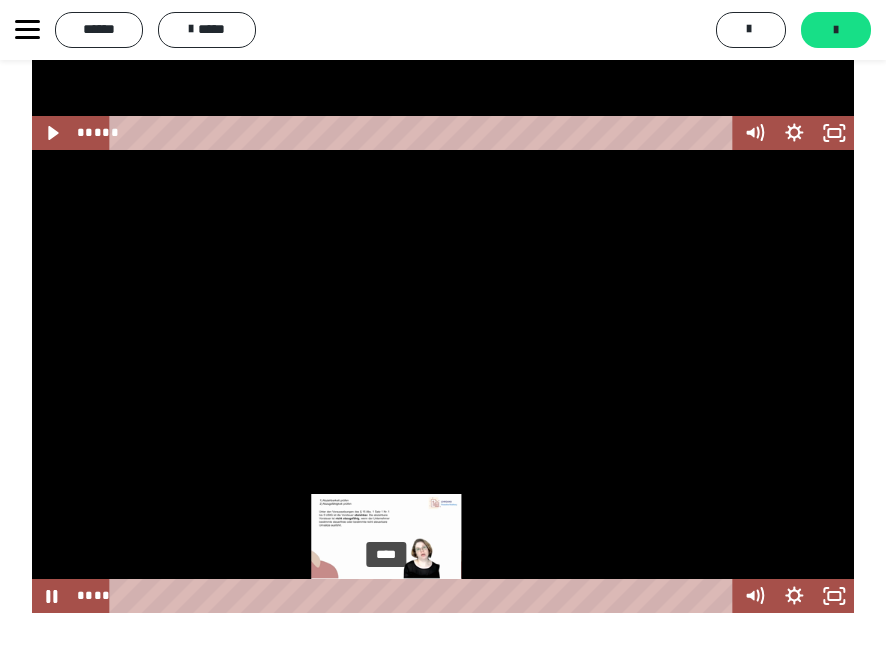 click on "****" at bounding box center [425, 596] 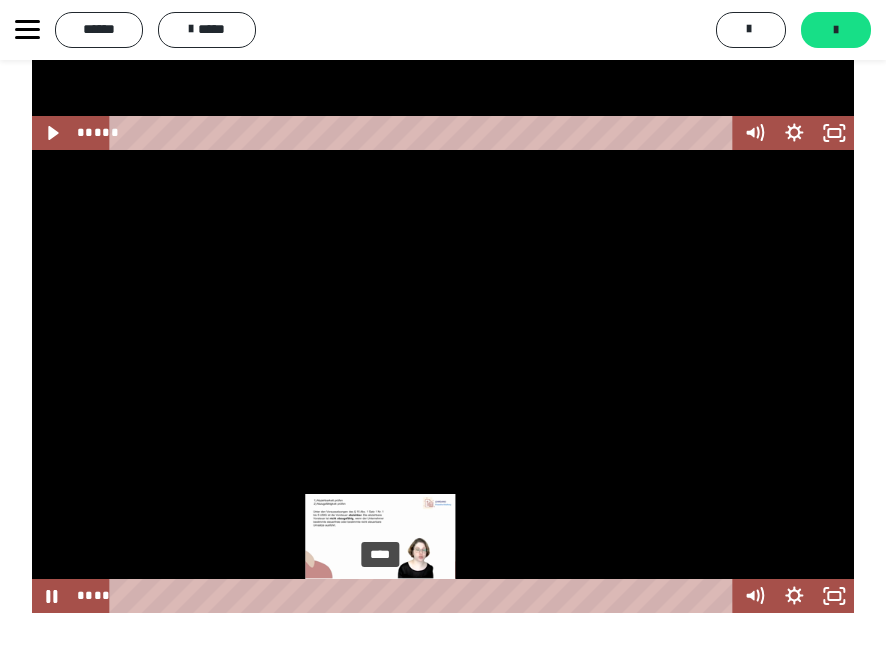 click on "****" at bounding box center [425, 596] 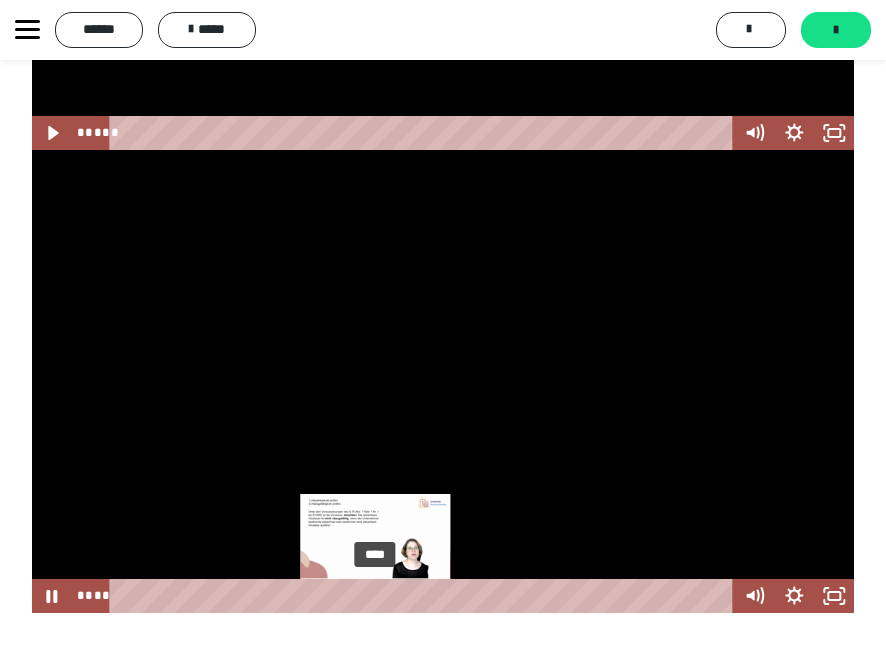 click on "****" at bounding box center [425, 596] 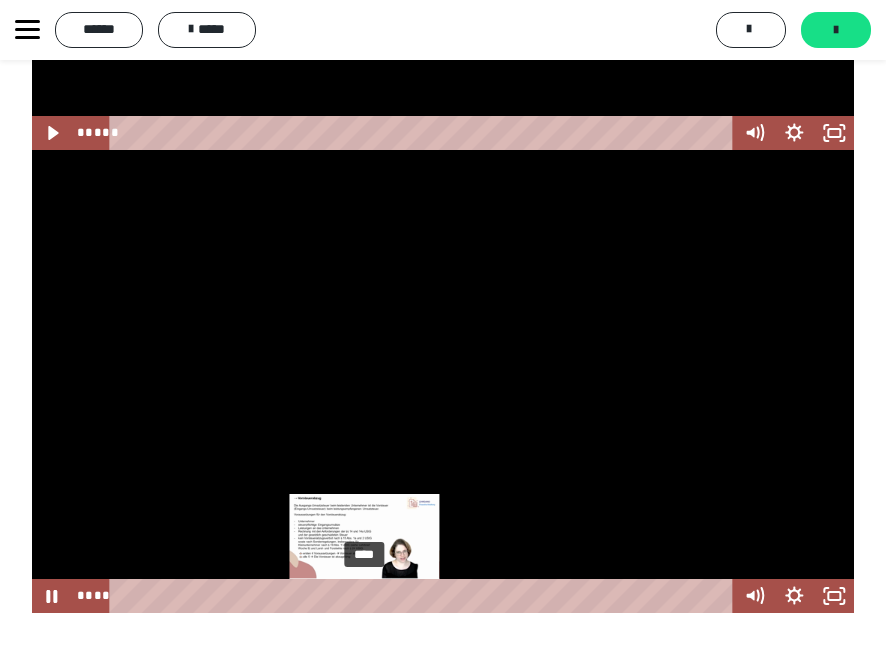 click on "****" at bounding box center (425, 596) 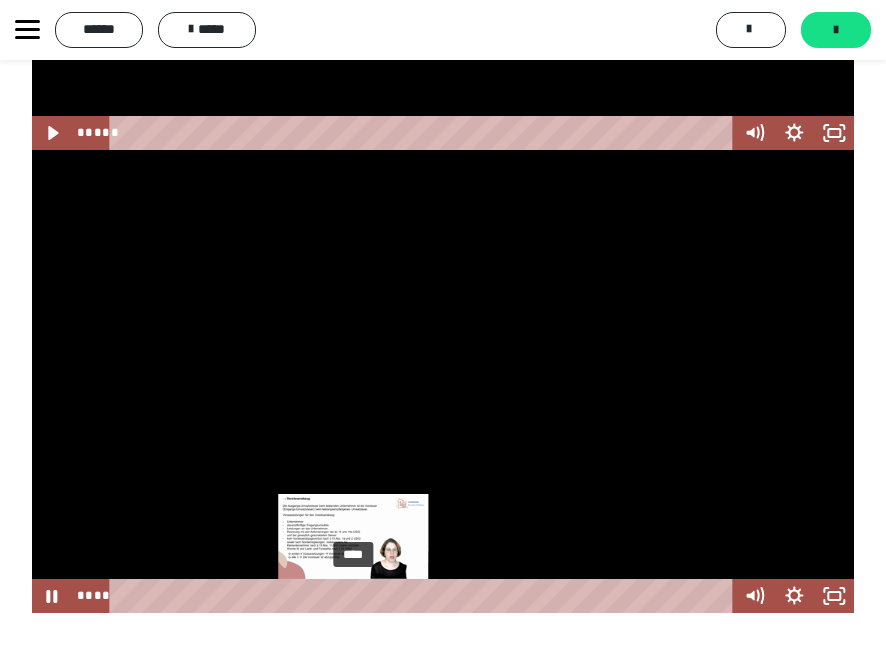 click on "****" at bounding box center (425, 596) 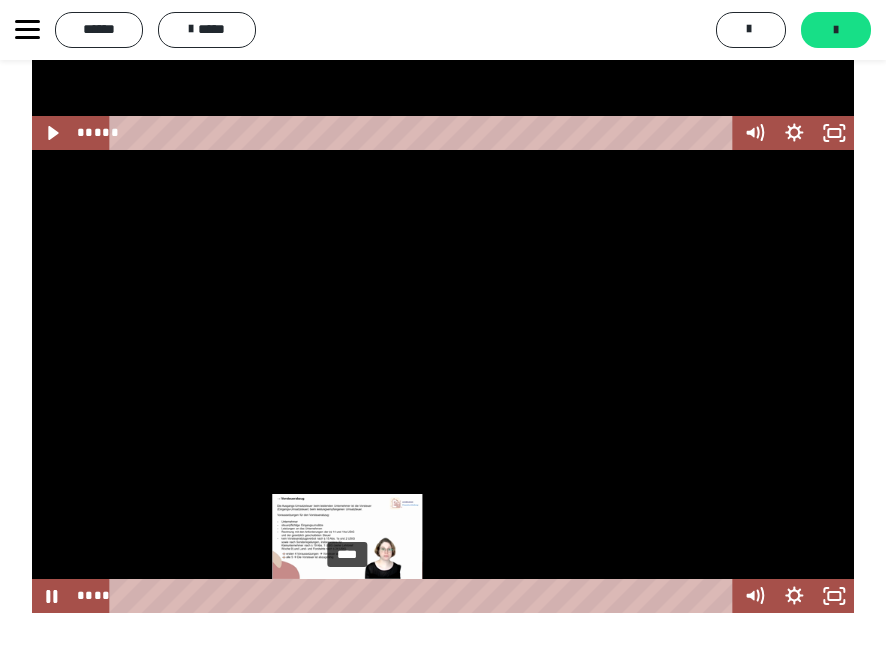 click on "****" at bounding box center (425, 596) 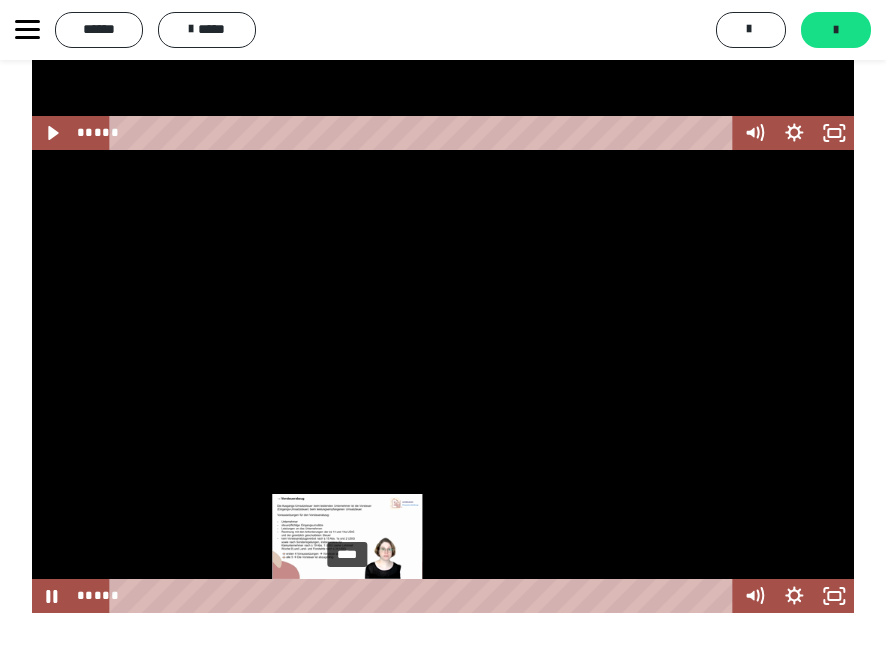 click on "****" at bounding box center [425, 596] 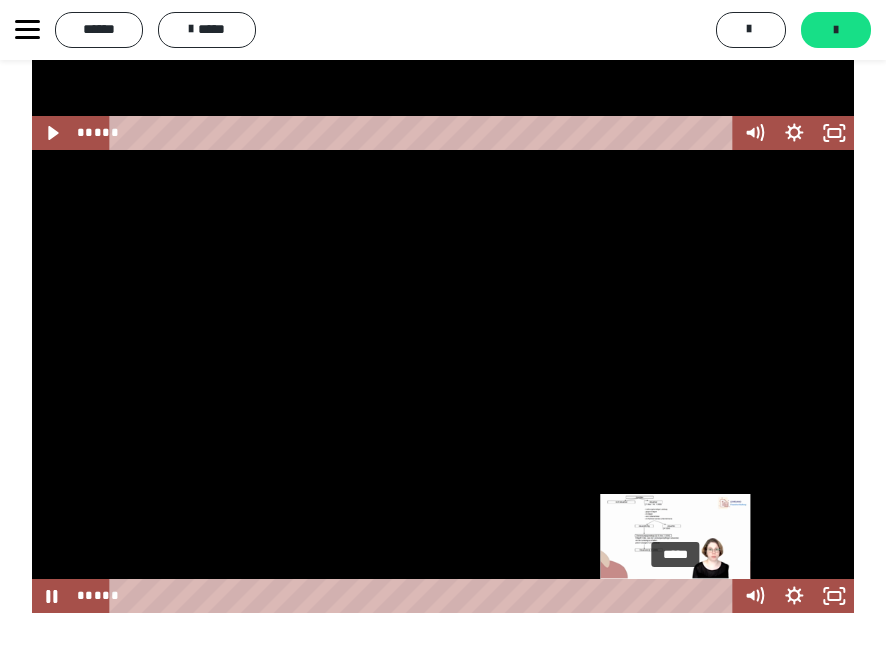 click on "*****" at bounding box center [425, 596] 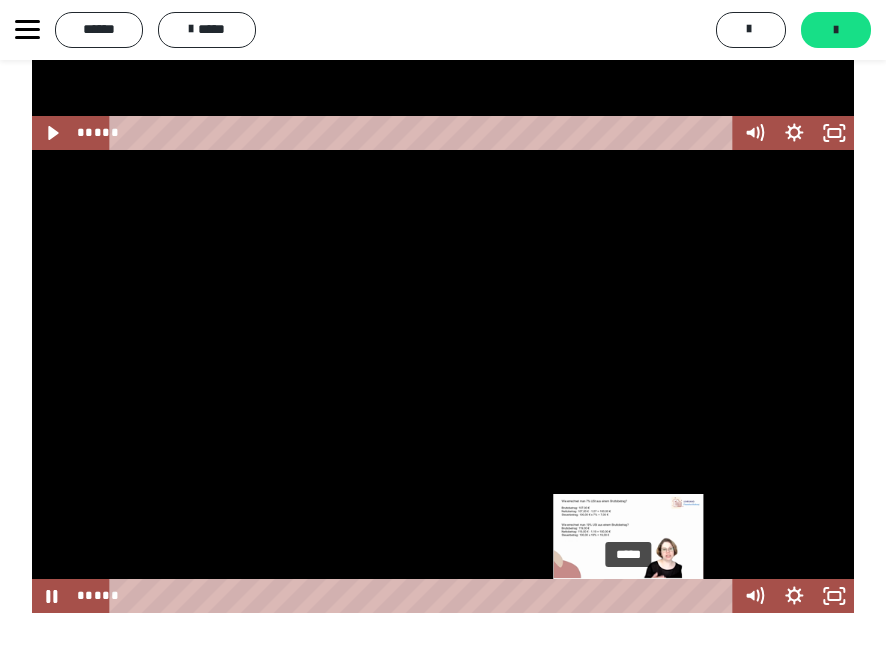 click on "*****" at bounding box center [425, 596] 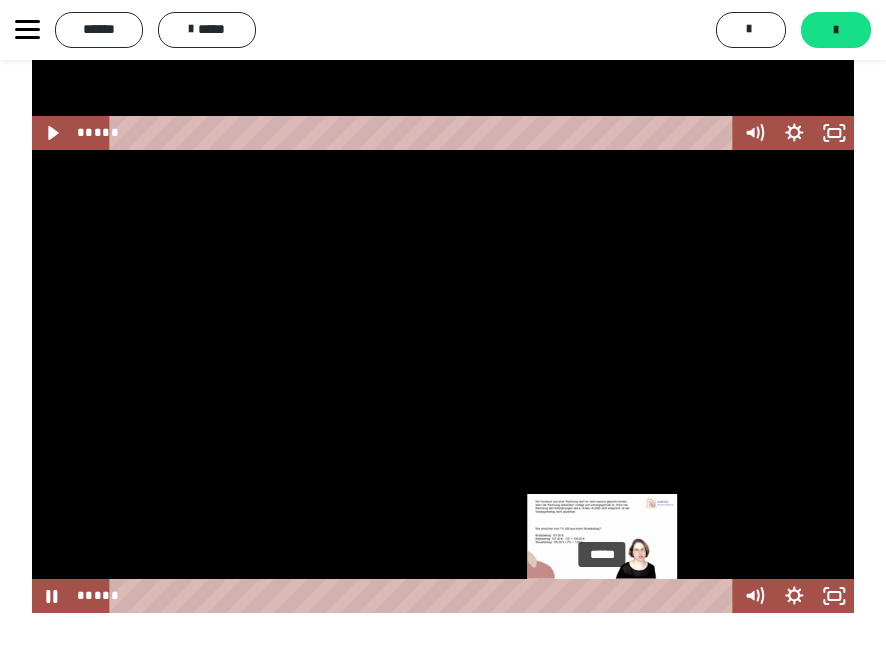 click on "*****" at bounding box center (425, 596) 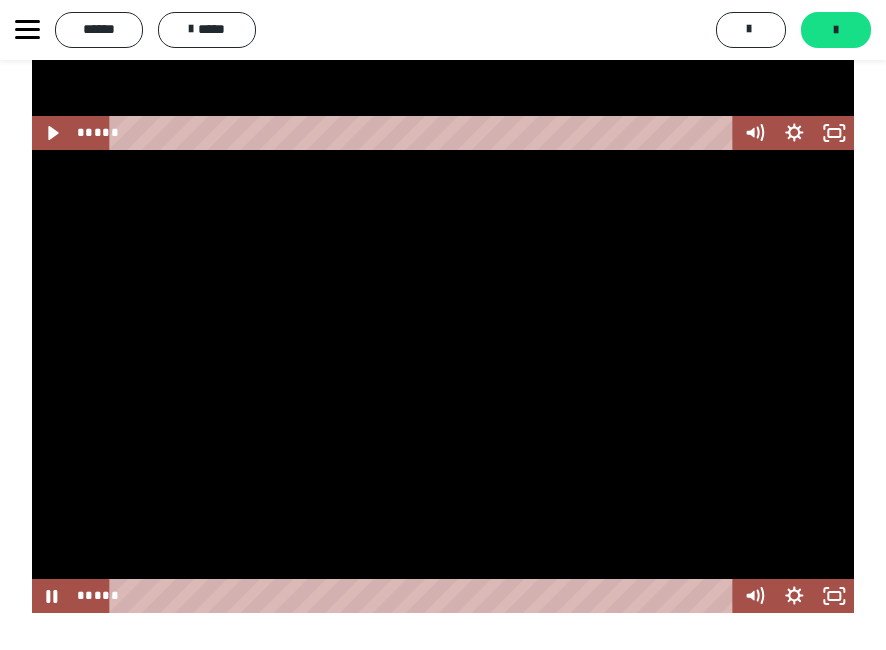 click at bounding box center (443, 381) 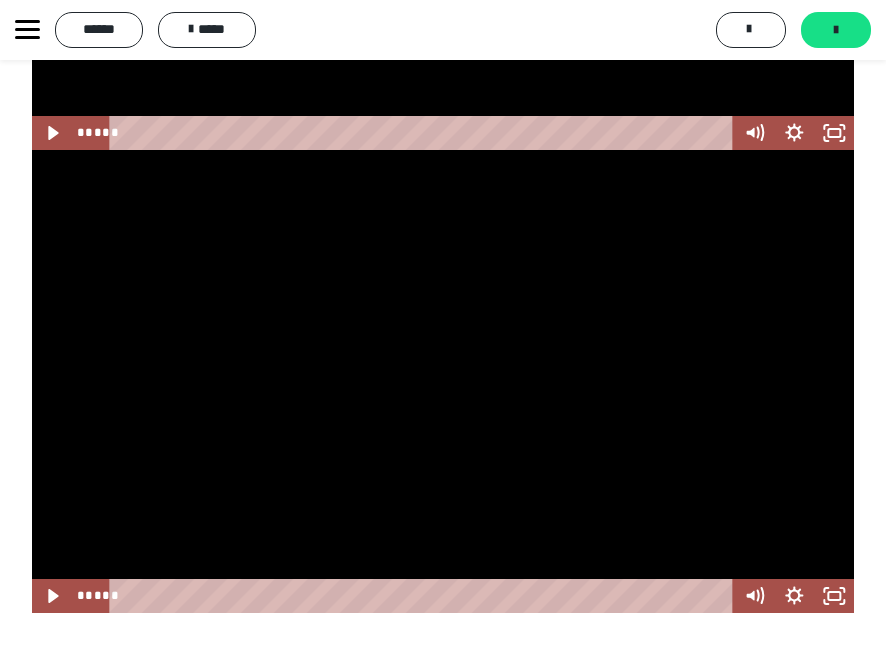 click at bounding box center [443, 381] 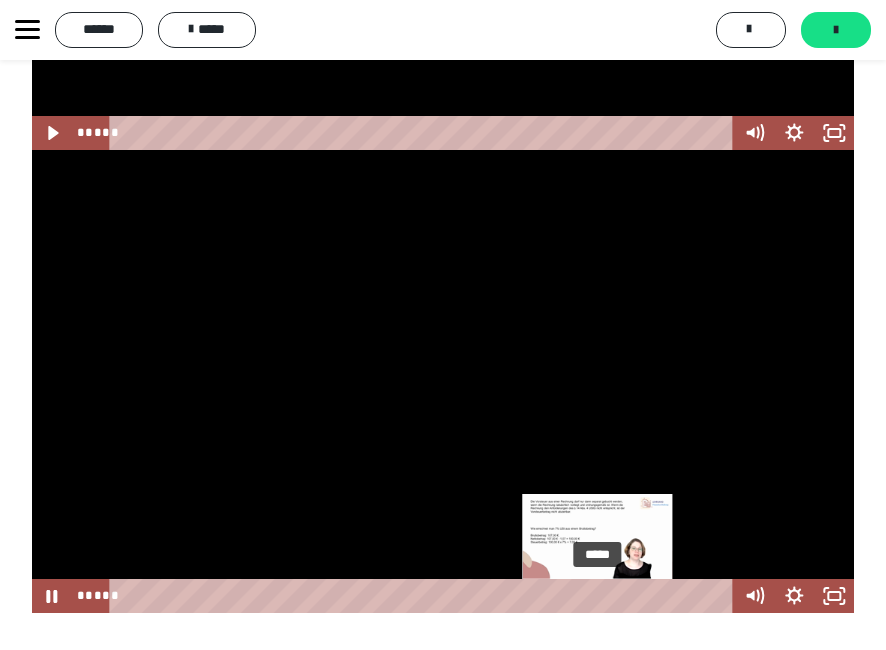 click on "*****" at bounding box center (425, 596) 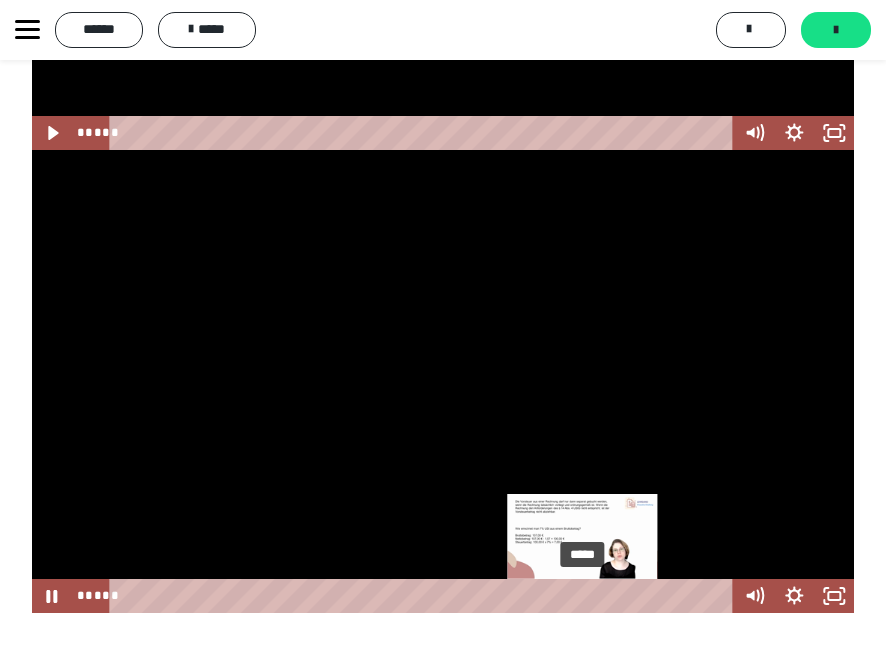 click on "*****" at bounding box center (425, 596) 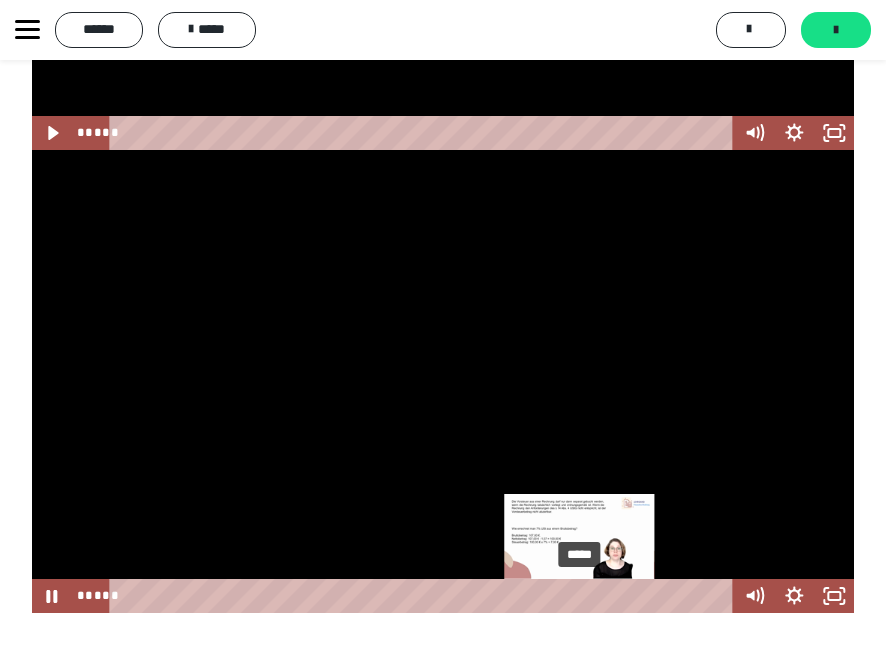 click at bounding box center (583, 595) 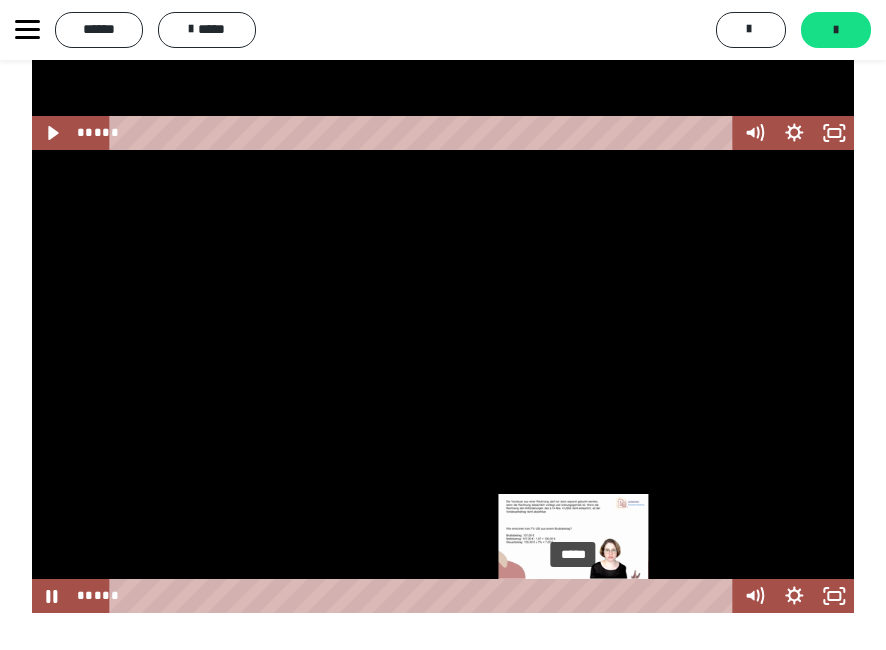 click at bounding box center [579, 595] 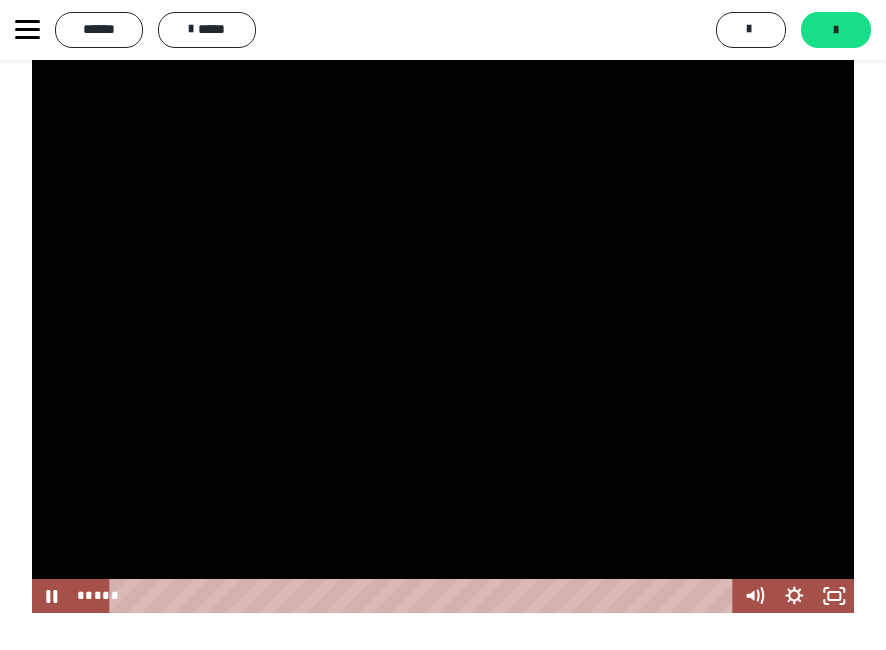 click at bounding box center [443, 381] 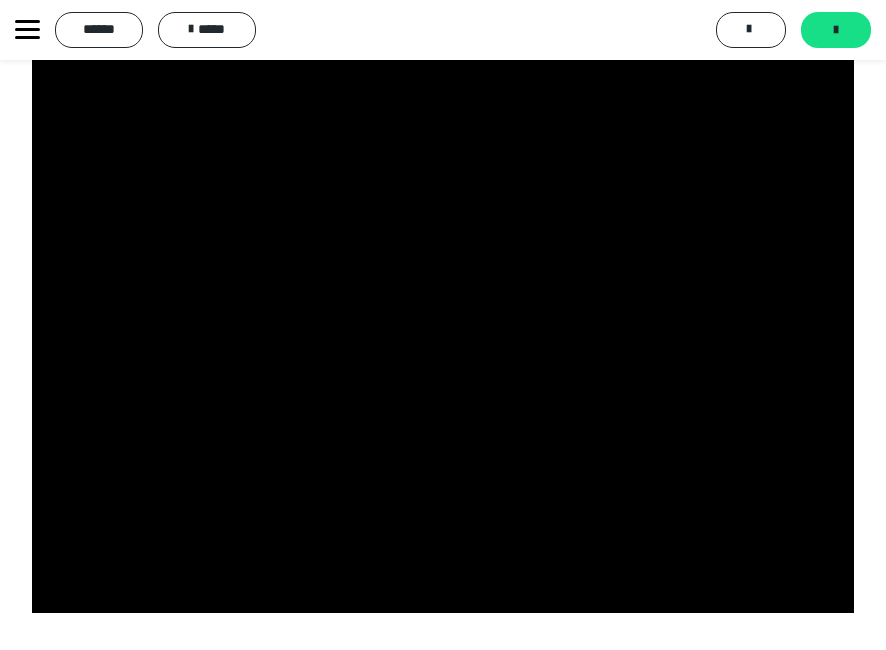 click at bounding box center [443, 381] 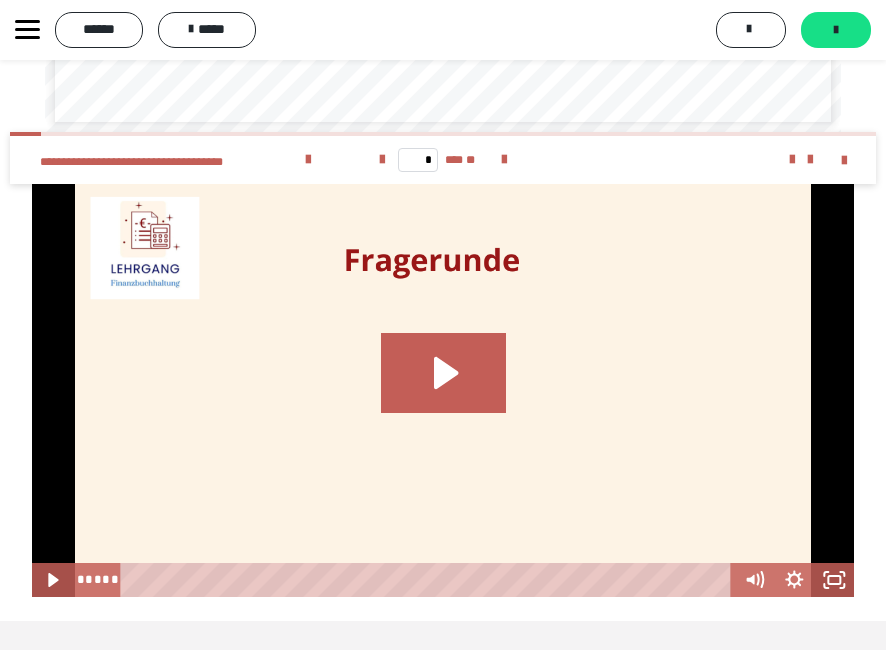 scroll, scrollTop: 5020, scrollLeft: 0, axis: vertical 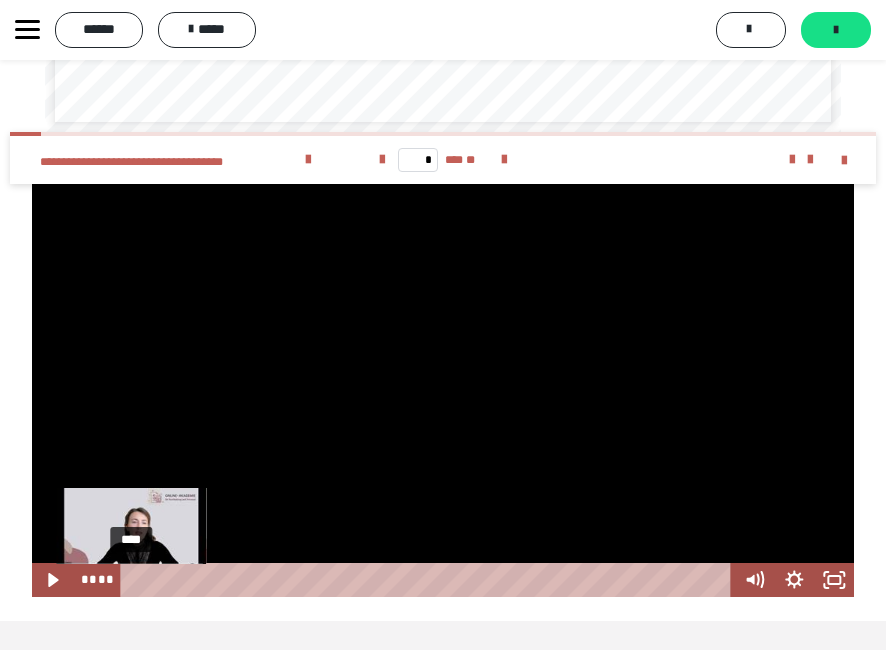 click on "****" at bounding box center (429, 580) 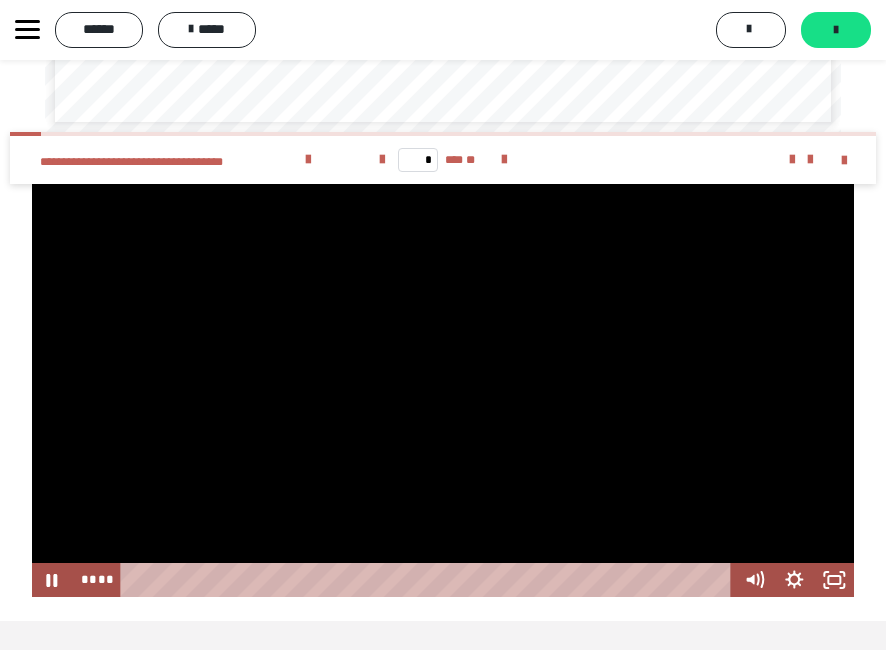 click at bounding box center (443, 391) 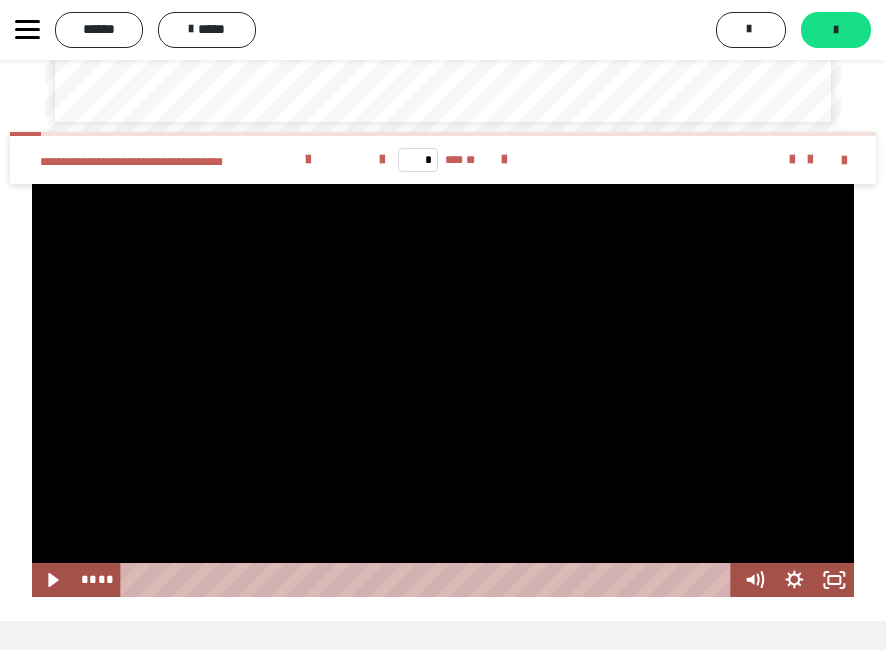 click at bounding box center [443, 391] 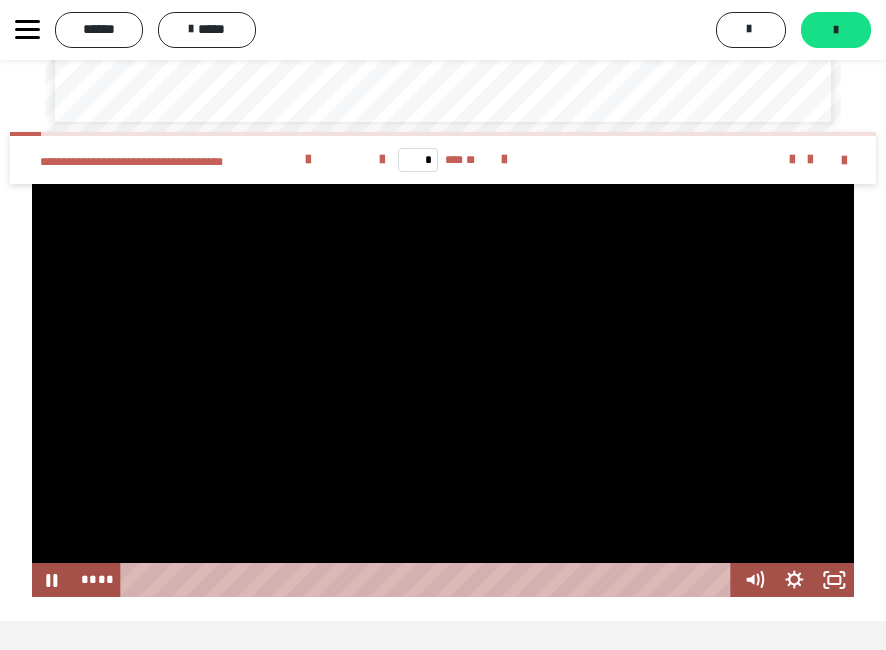 click at bounding box center [443, 391] 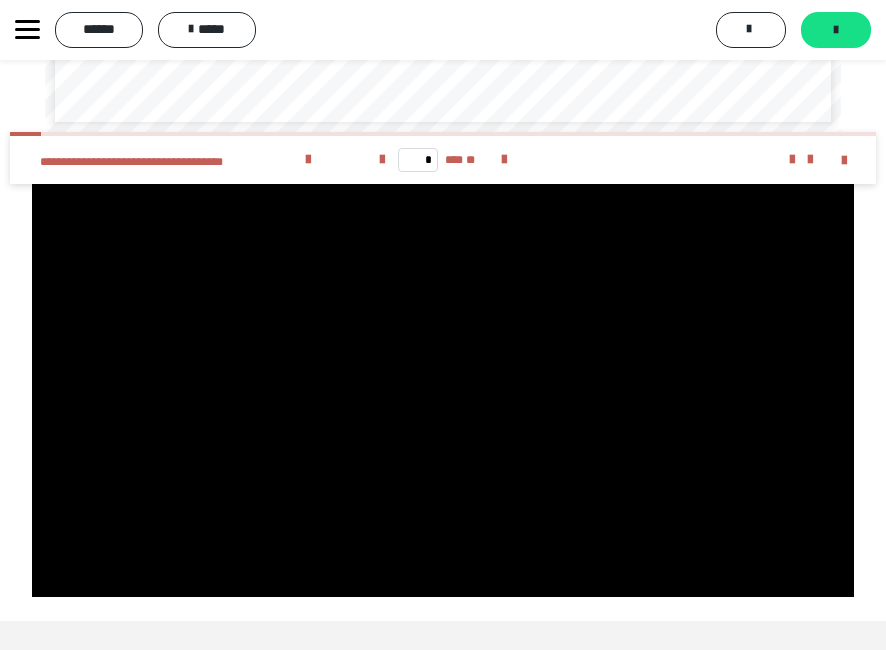 click 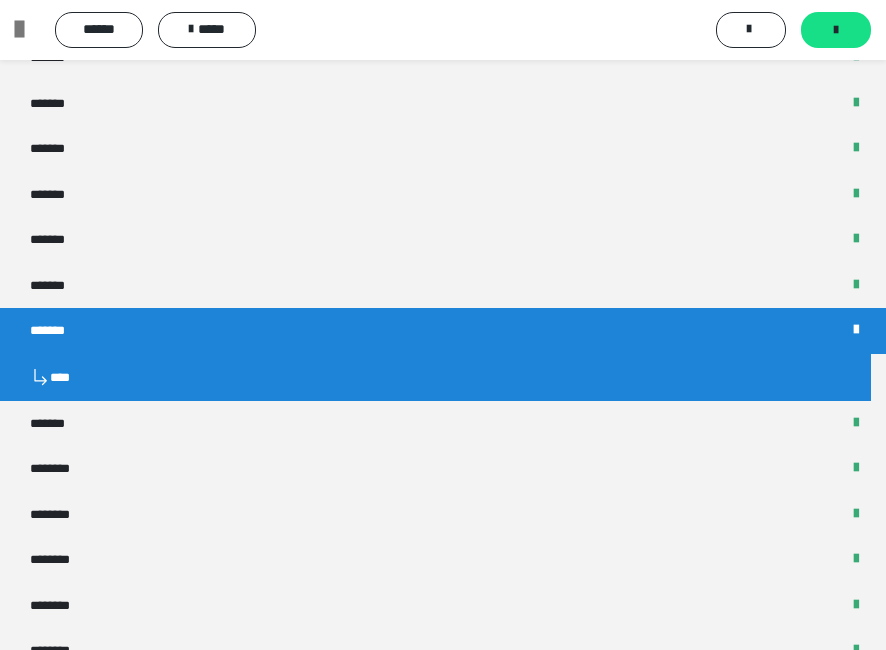 scroll, scrollTop: 738, scrollLeft: 0, axis: vertical 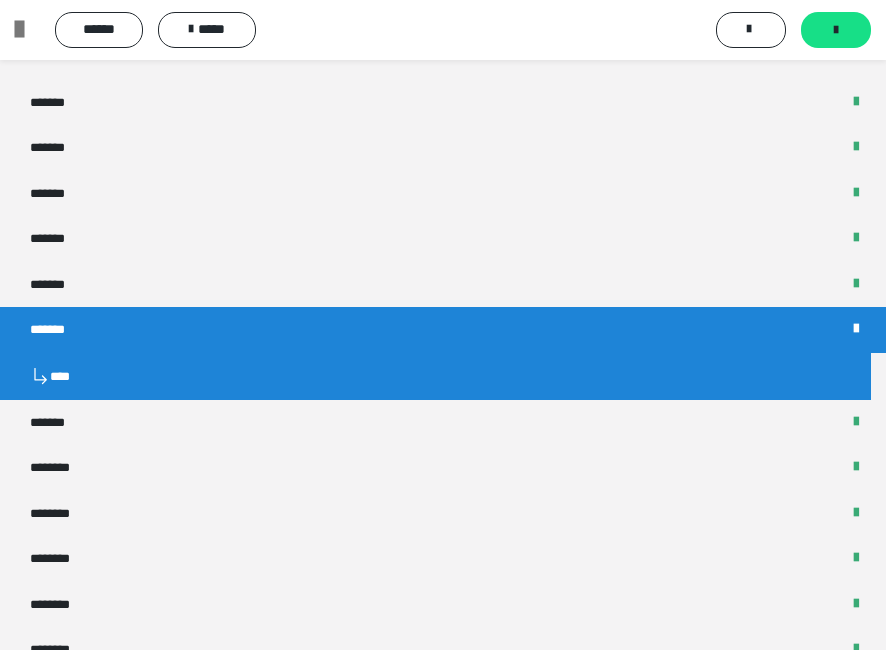 click on "****" at bounding box center [435, 376] 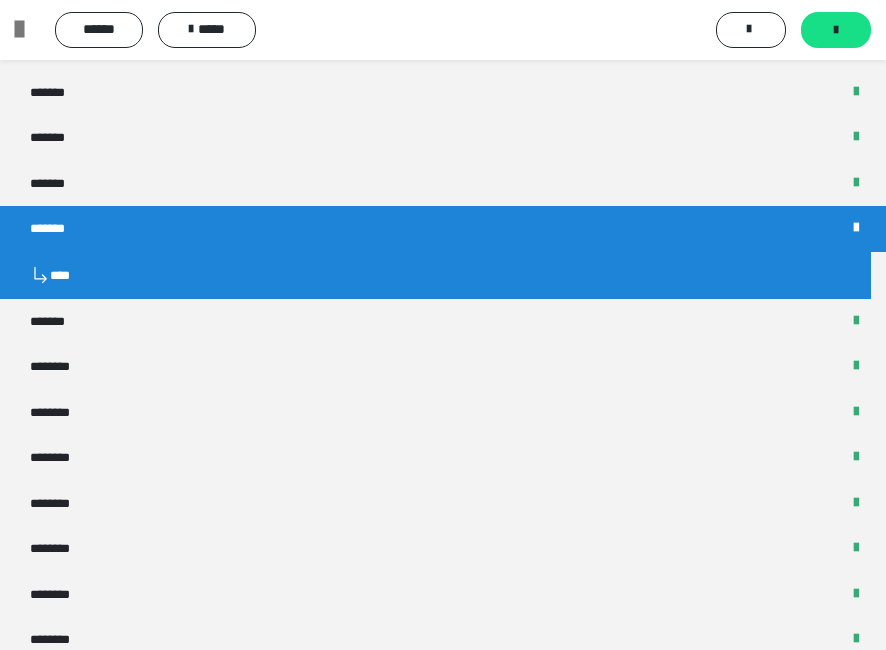 scroll, scrollTop: 838, scrollLeft: 0, axis: vertical 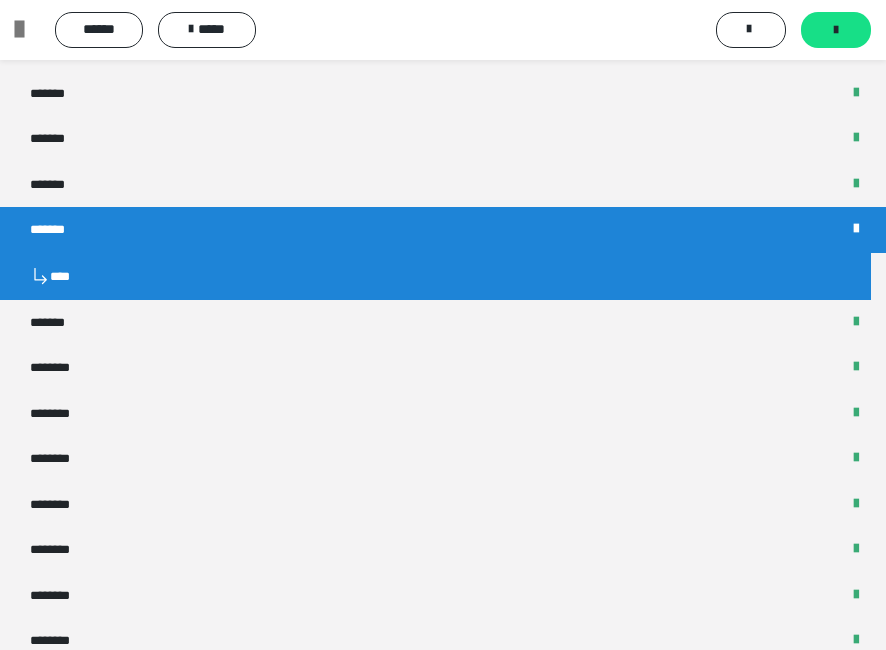 click on "*******" at bounding box center (443, 230) 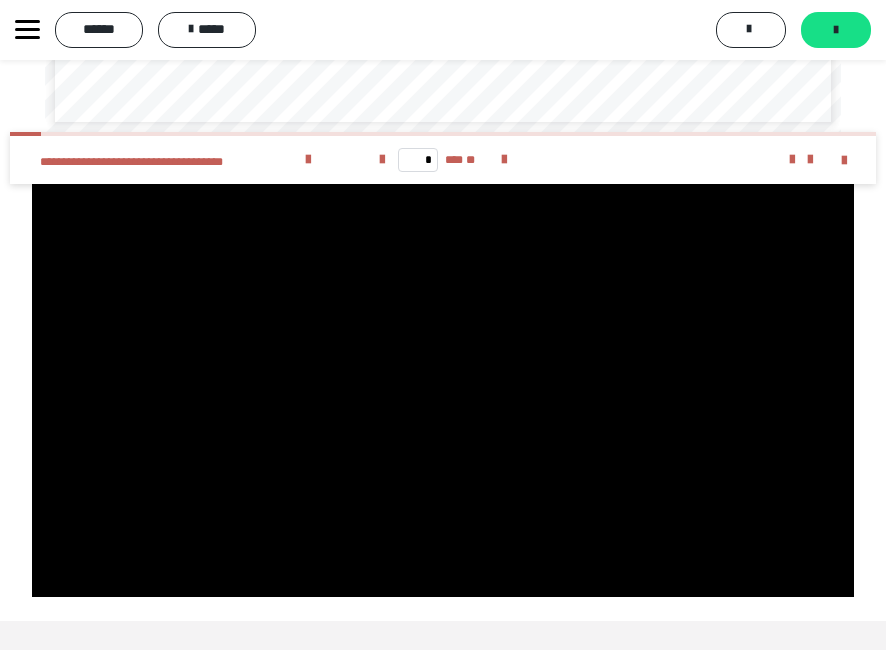scroll, scrollTop: 5020, scrollLeft: 0, axis: vertical 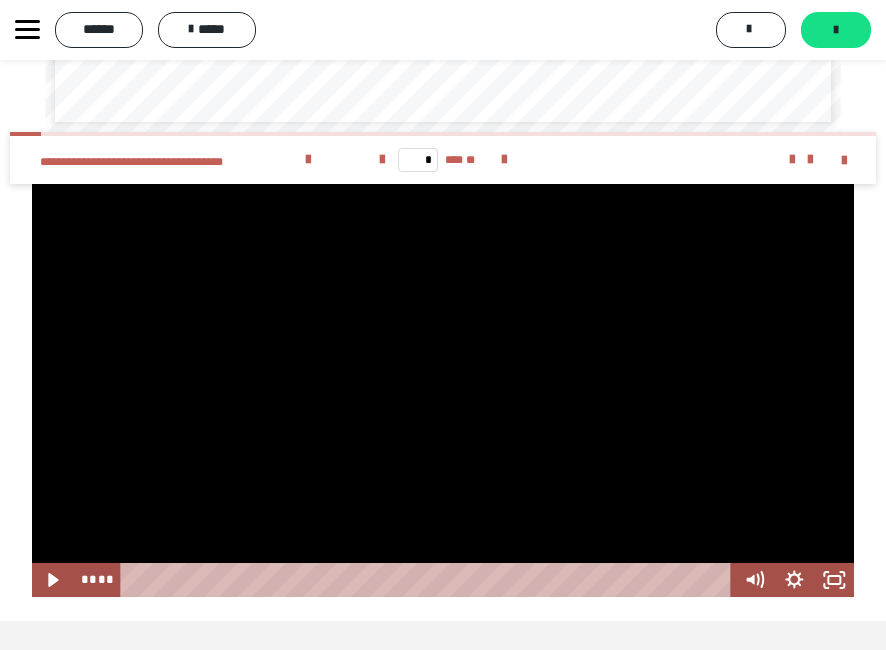 click at bounding box center [443, 391] 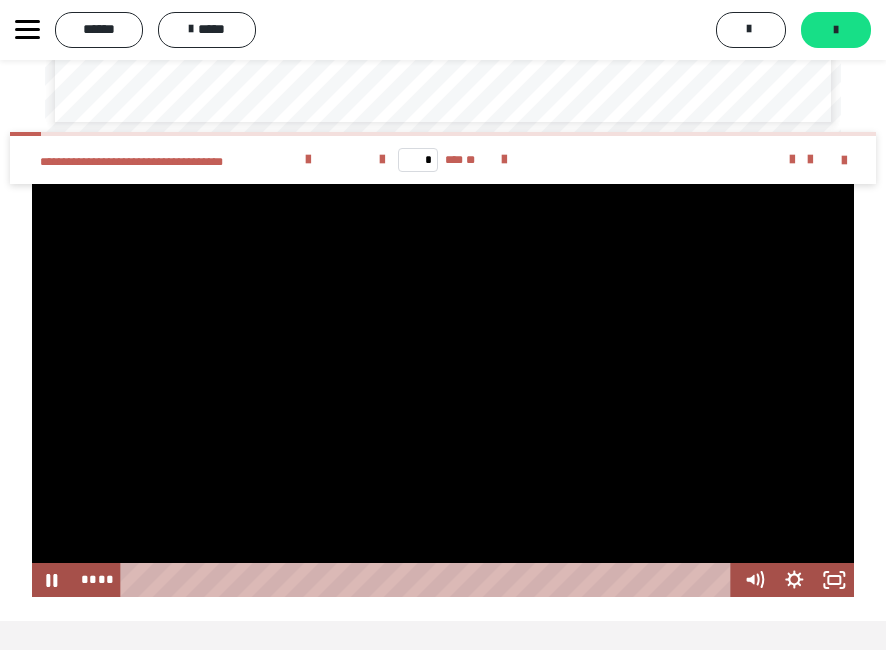 click at bounding box center [443, 391] 